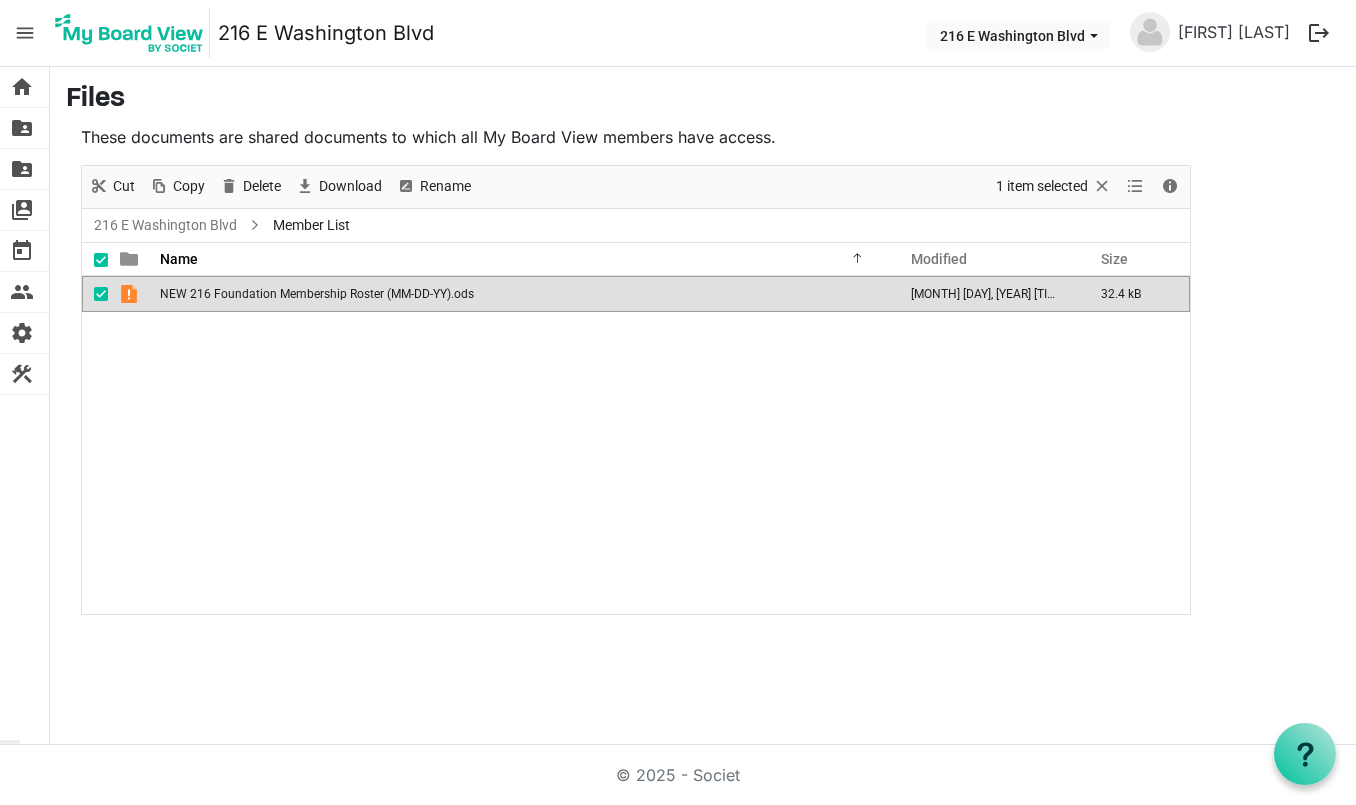 scroll, scrollTop: 0, scrollLeft: 0, axis: both 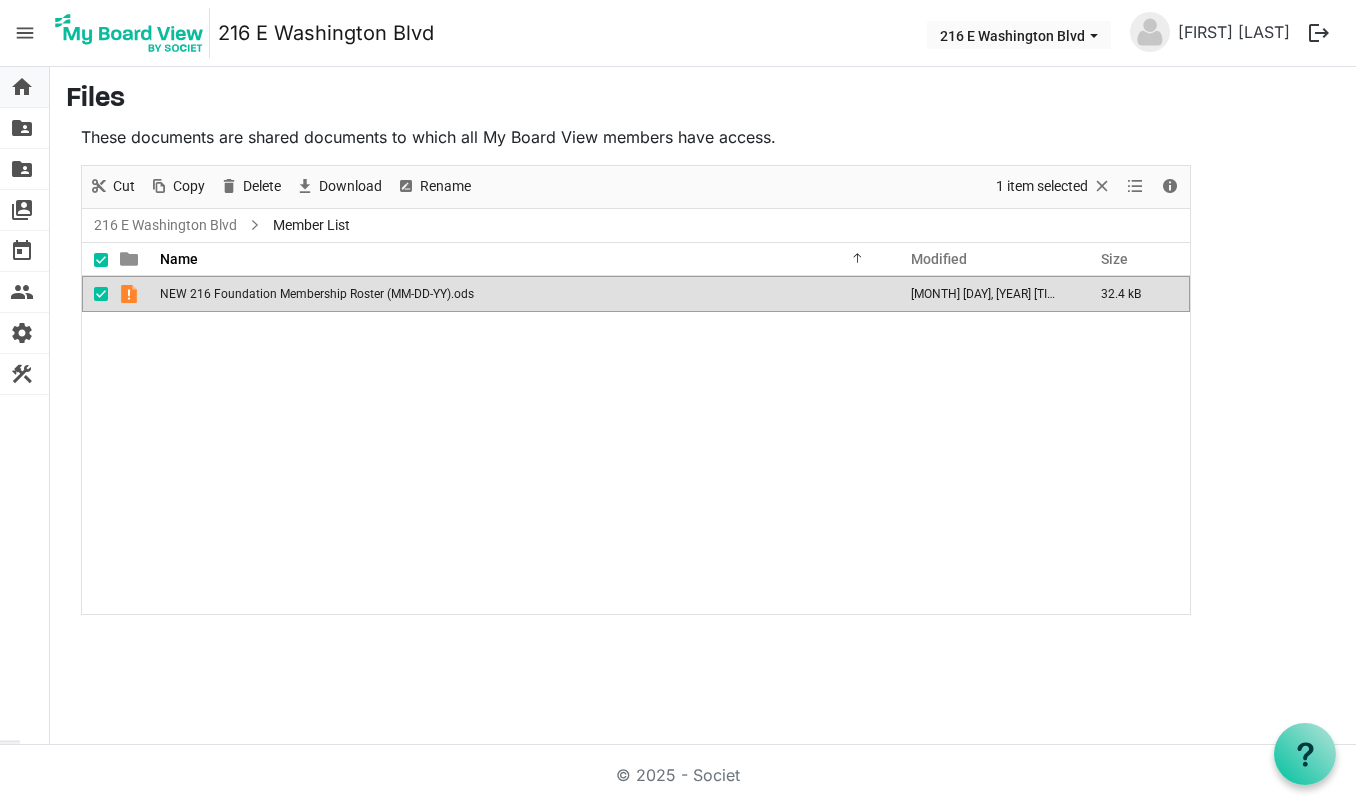 click on "home" at bounding box center (22, 87) 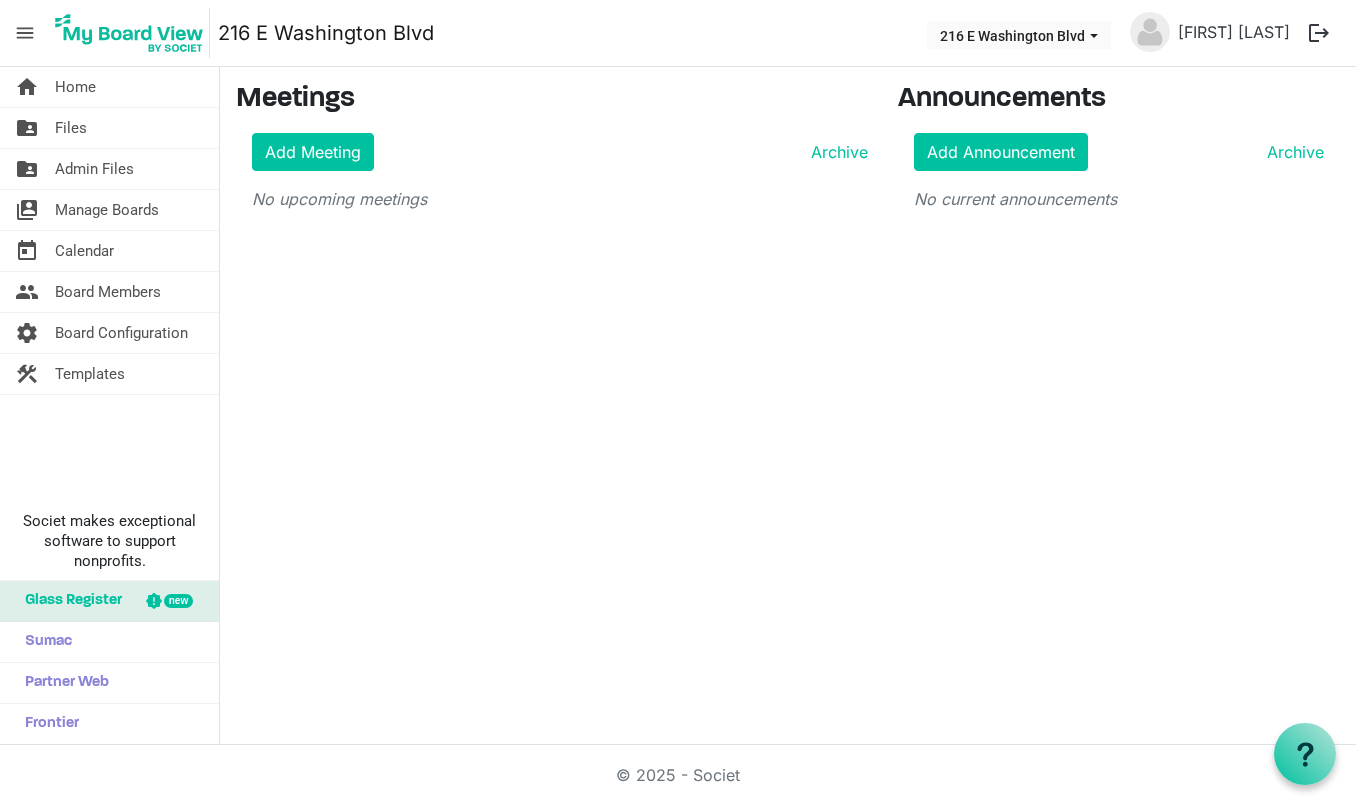 scroll, scrollTop: 0, scrollLeft: 0, axis: both 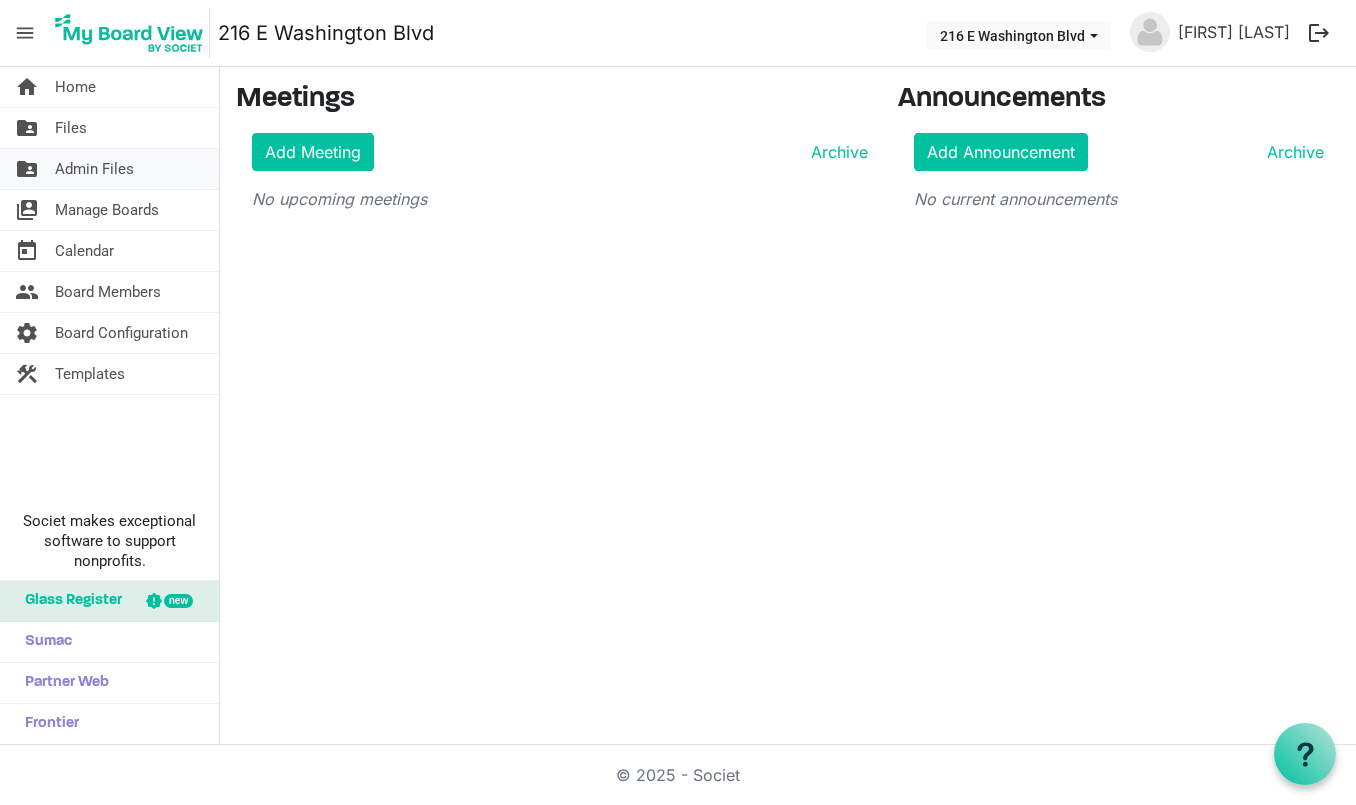 click on "Admin Files" at bounding box center (94, 169) 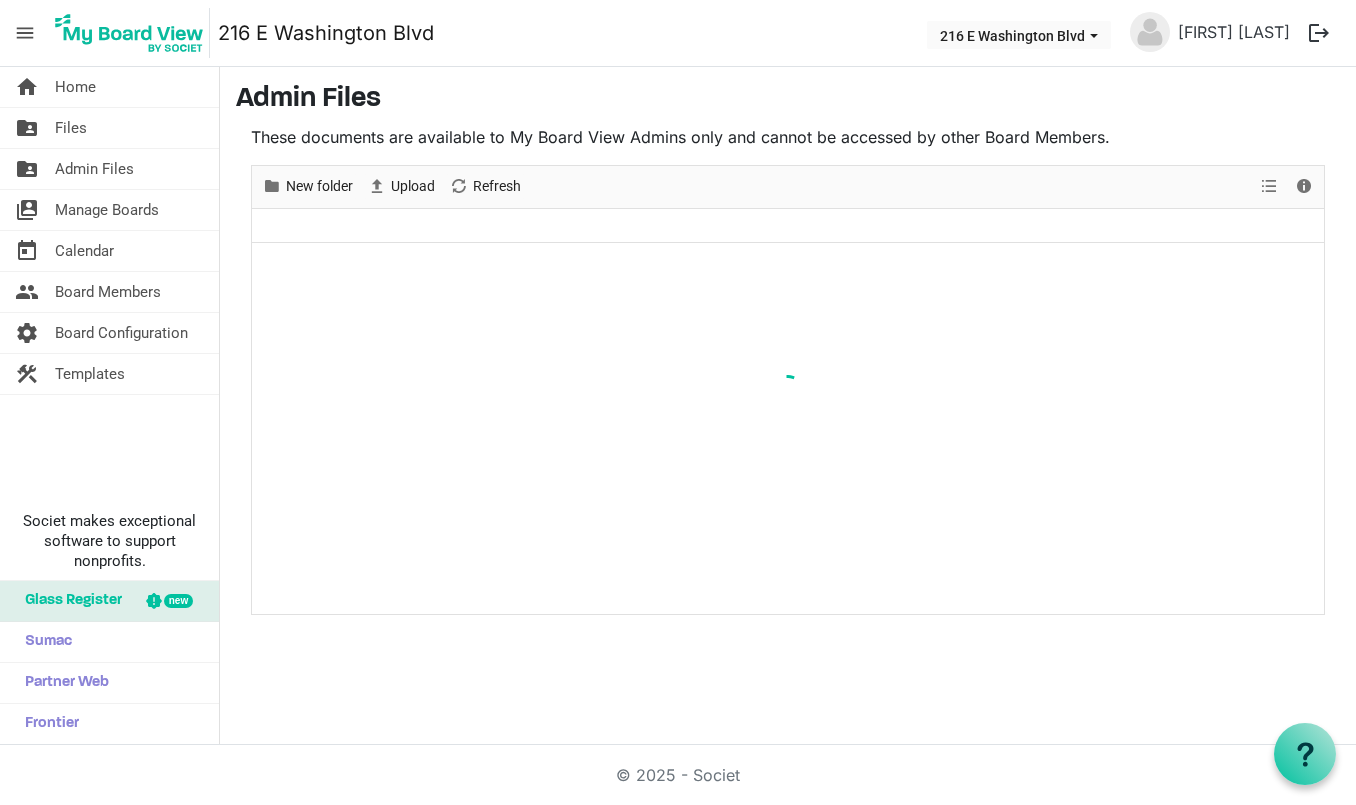 scroll, scrollTop: 0, scrollLeft: 0, axis: both 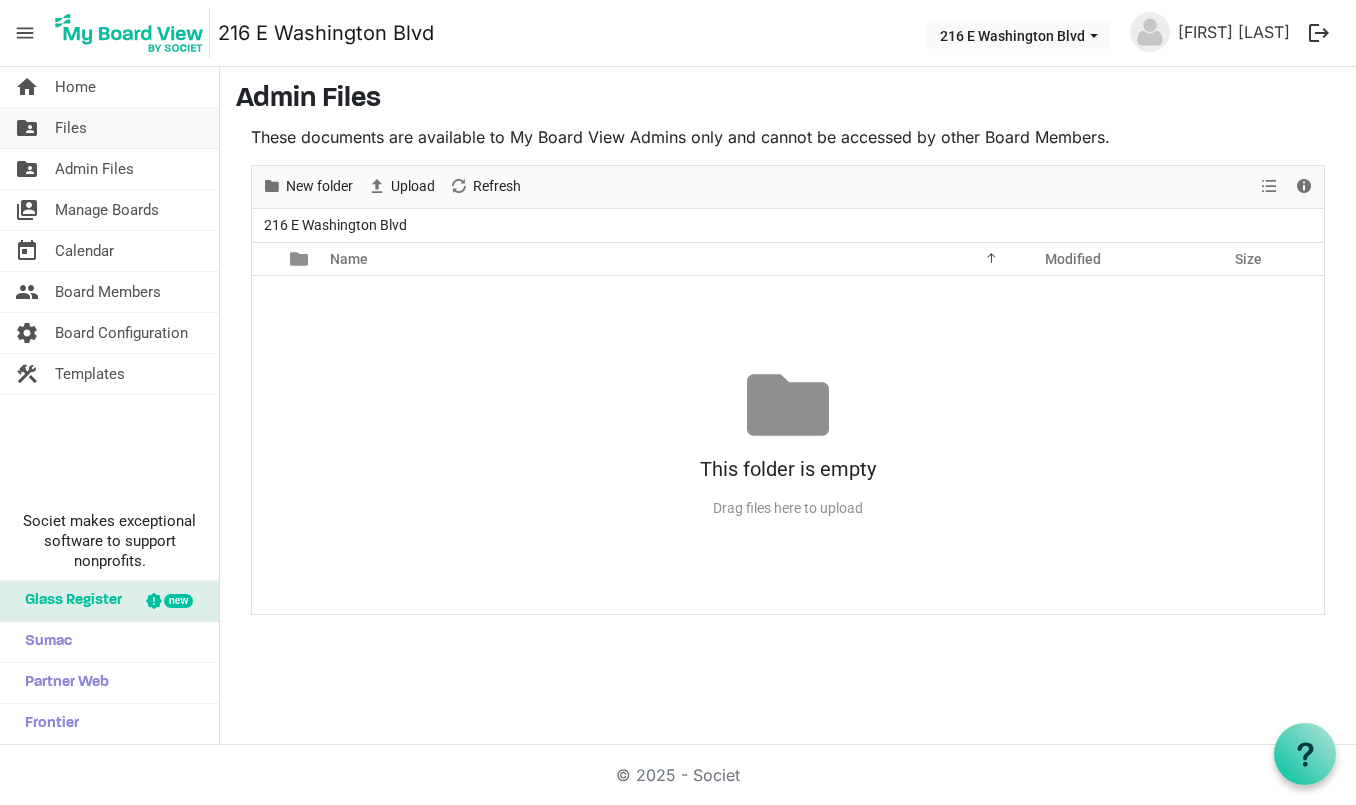 click on "Files" at bounding box center [71, 128] 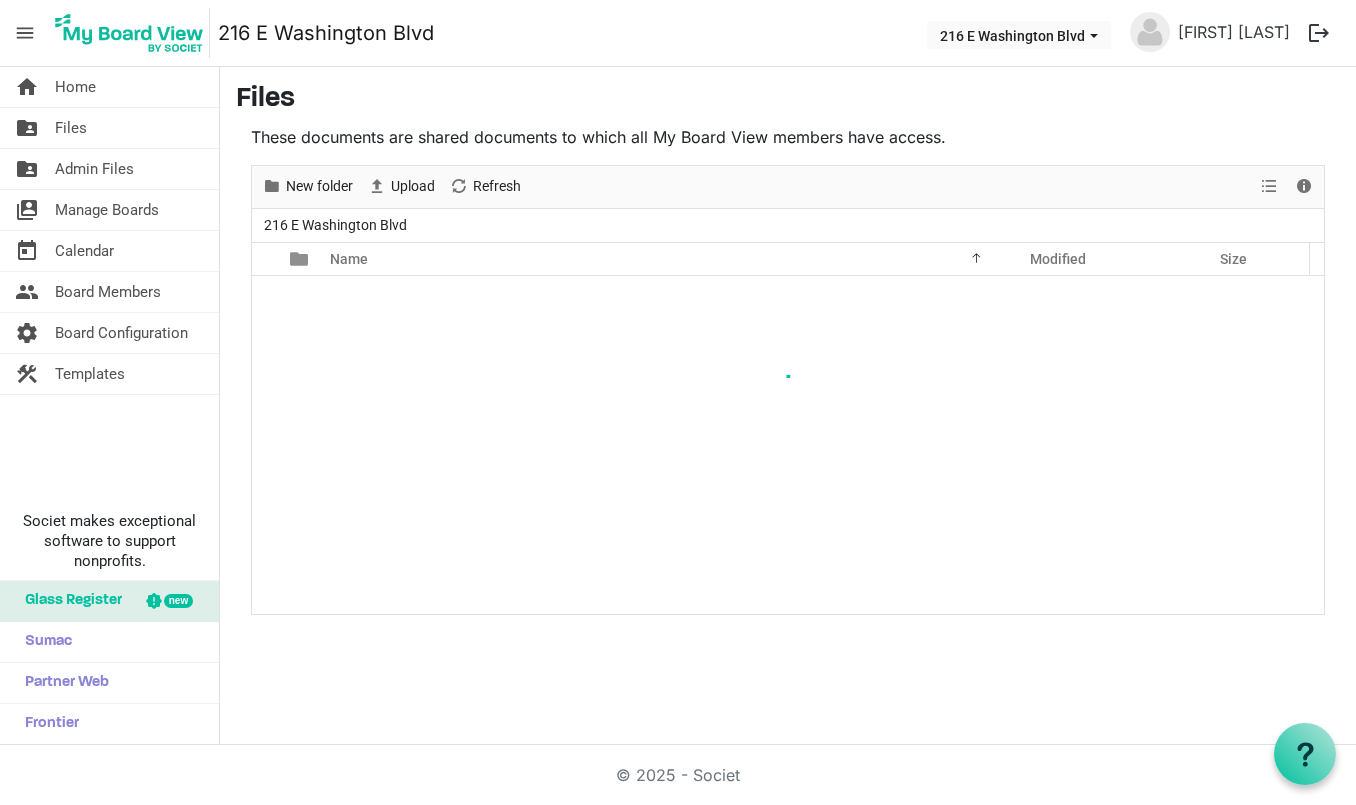 scroll, scrollTop: 0, scrollLeft: 0, axis: both 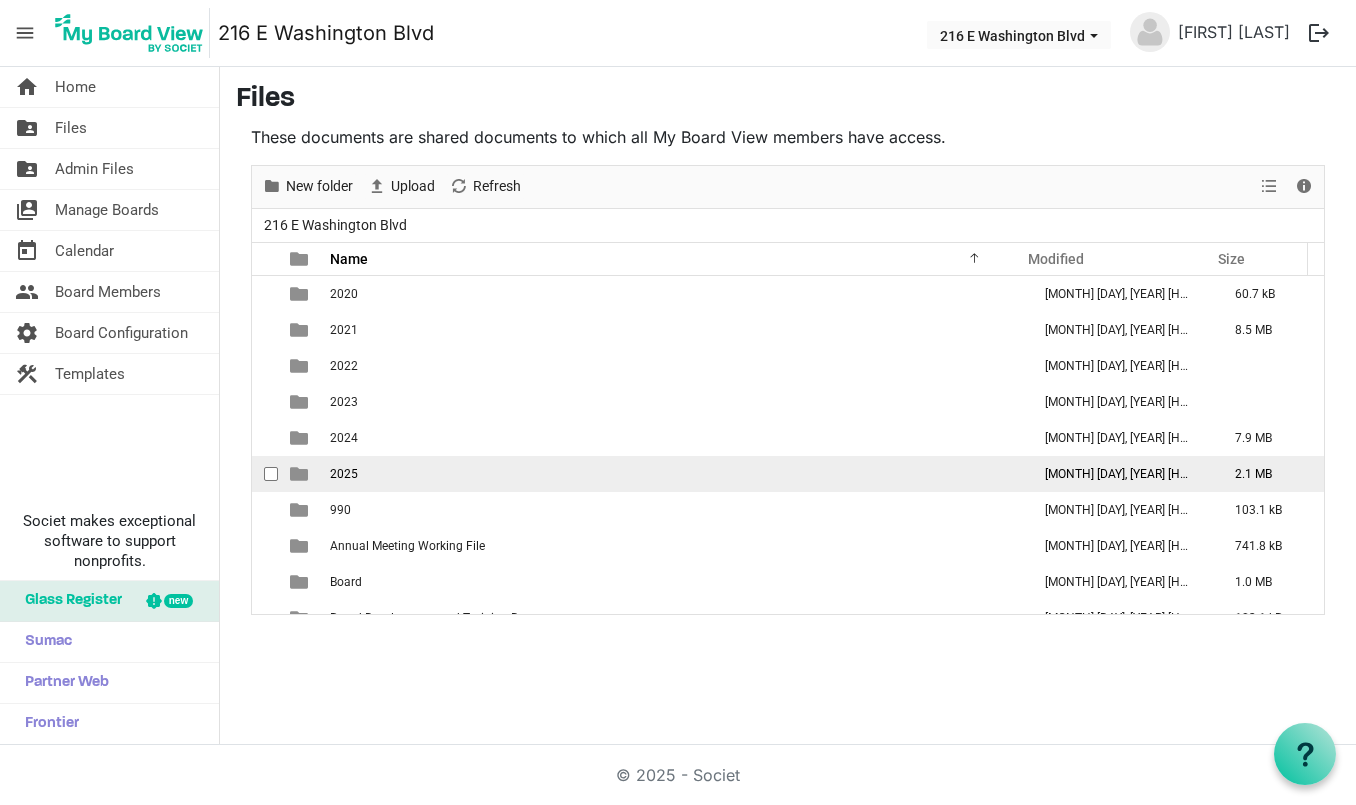 click on "2025" at bounding box center (674, 474) 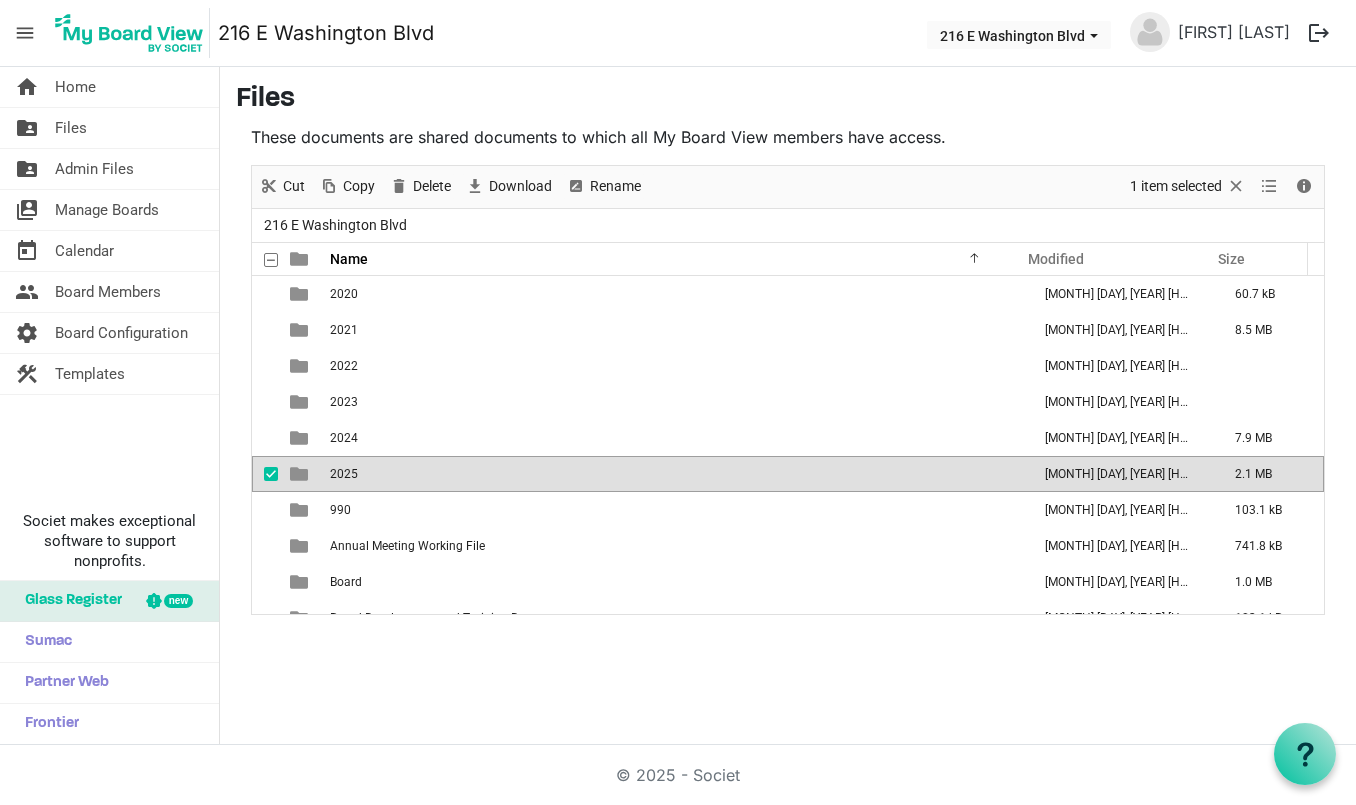 click on "2025" at bounding box center (674, 474) 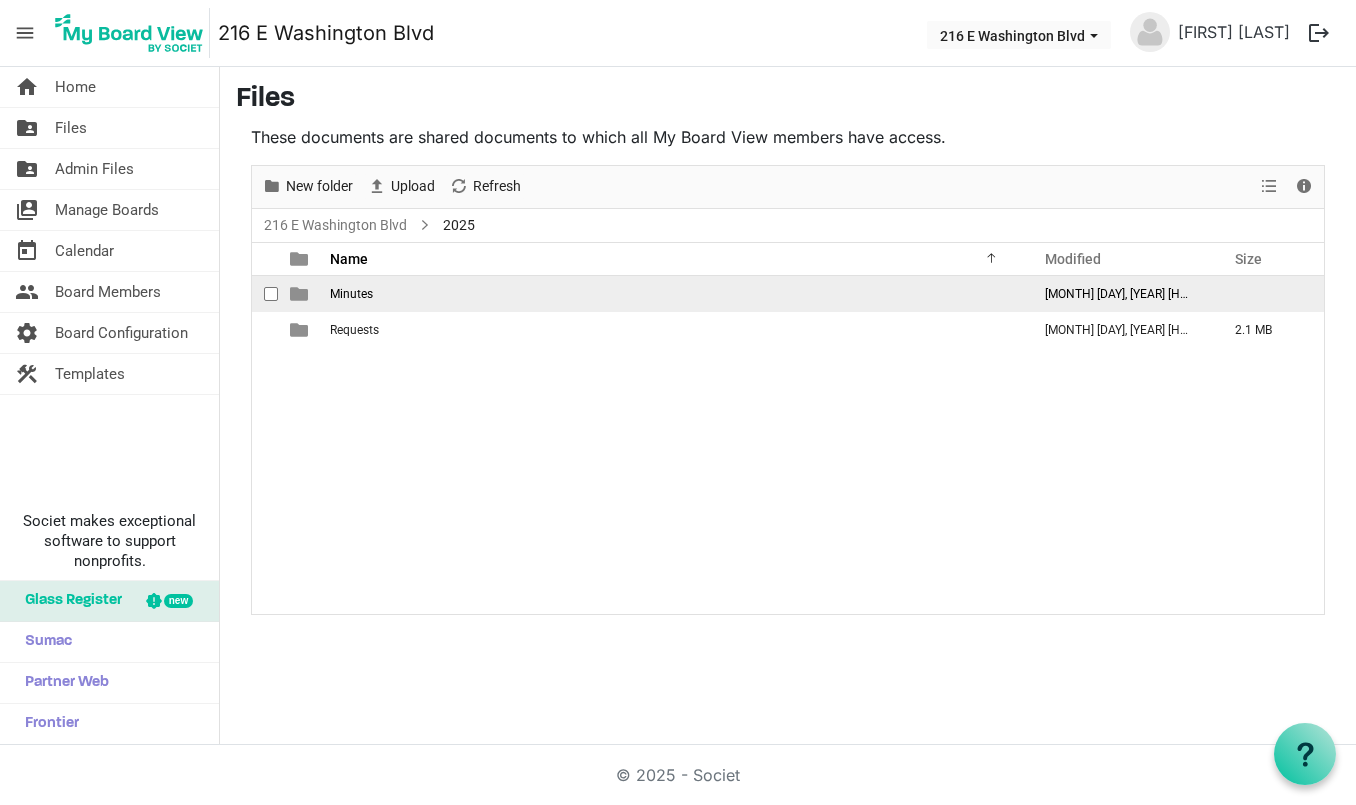 click on "Minutes" at bounding box center [674, 294] 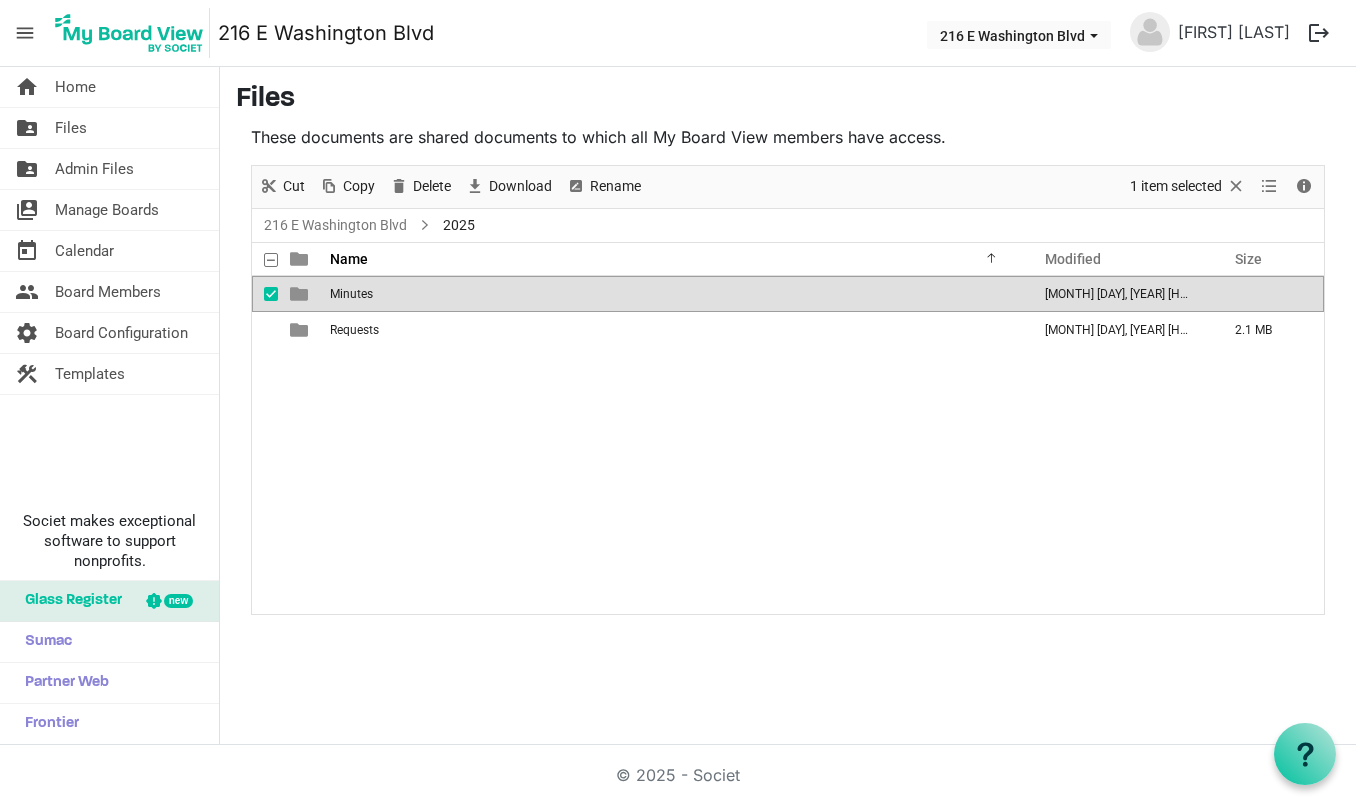 click on "Minutes" at bounding box center (674, 294) 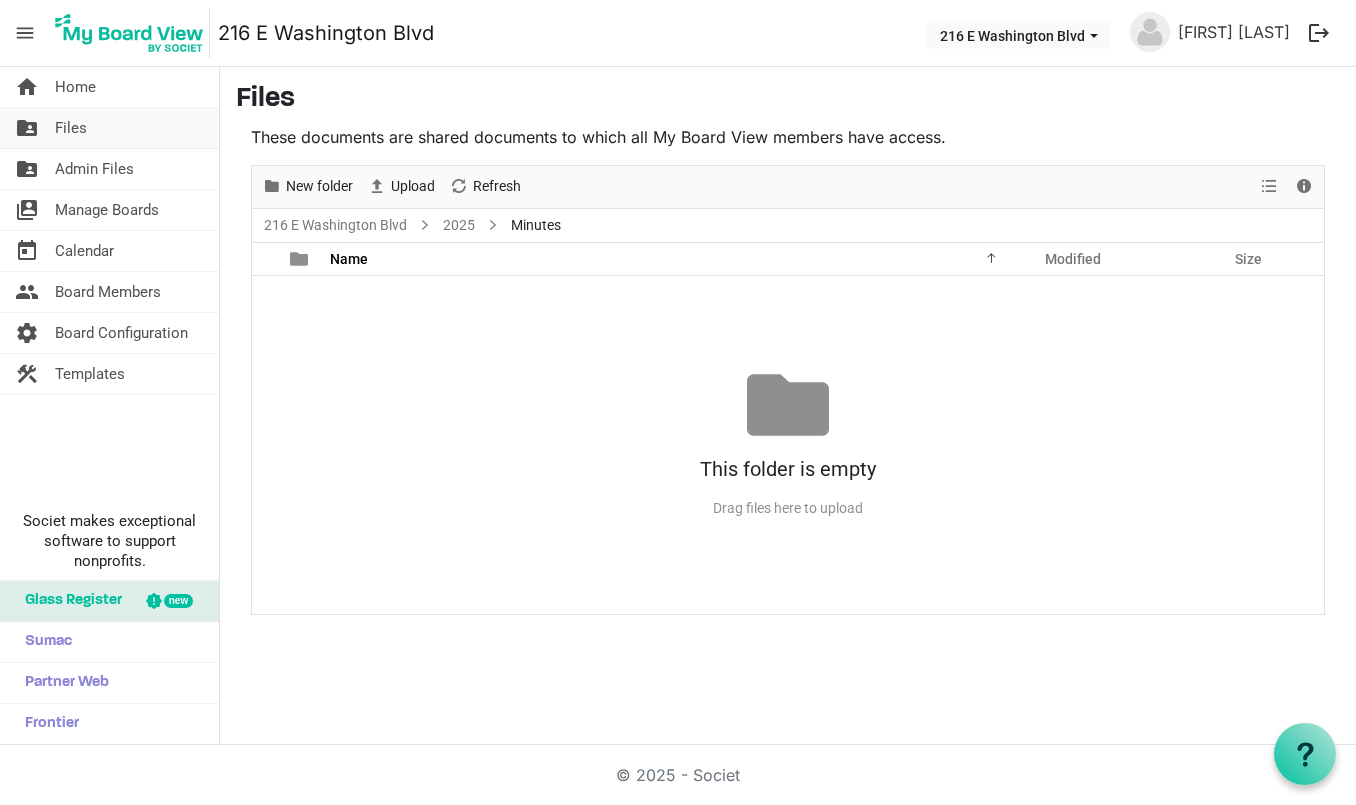 click on "Files" at bounding box center (71, 128) 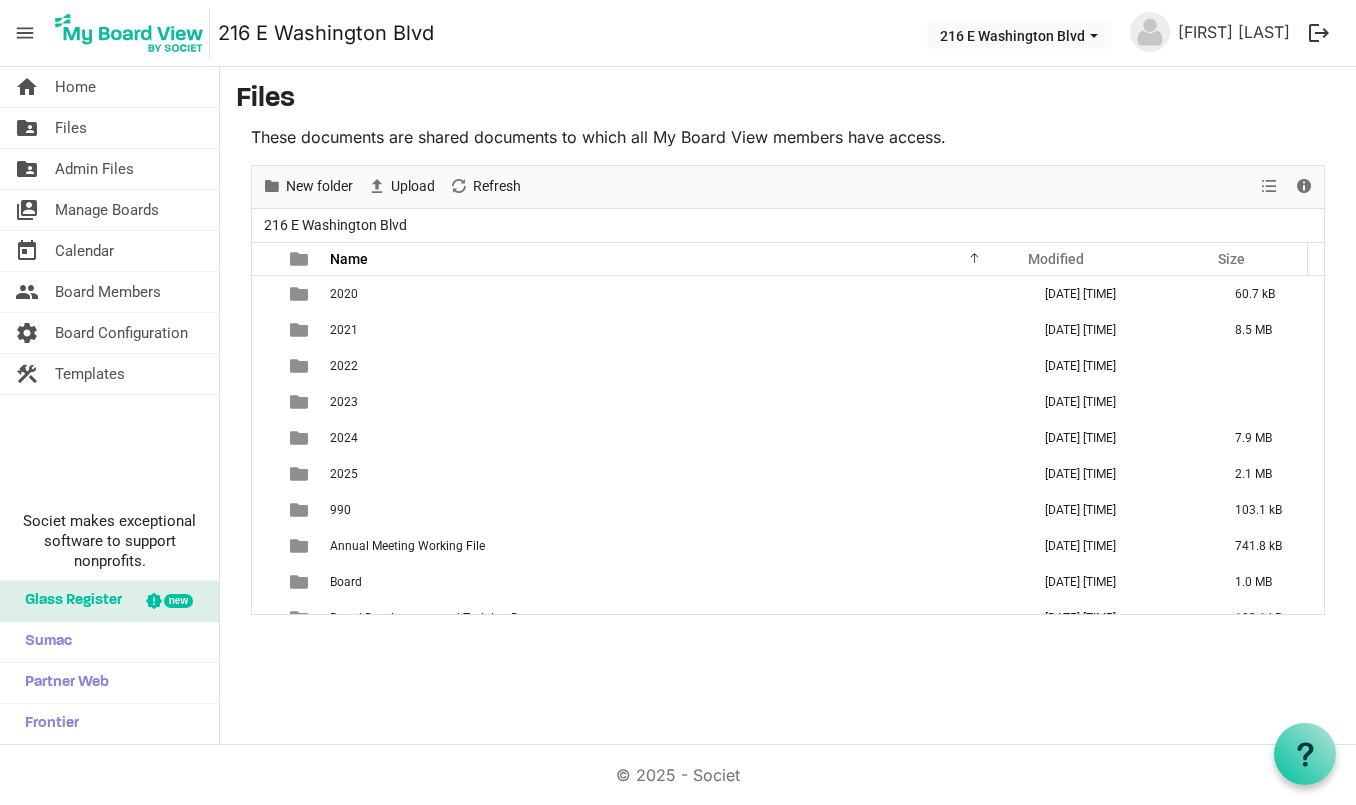 scroll, scrollTop: 0, scrollLeft: 0, axis: both 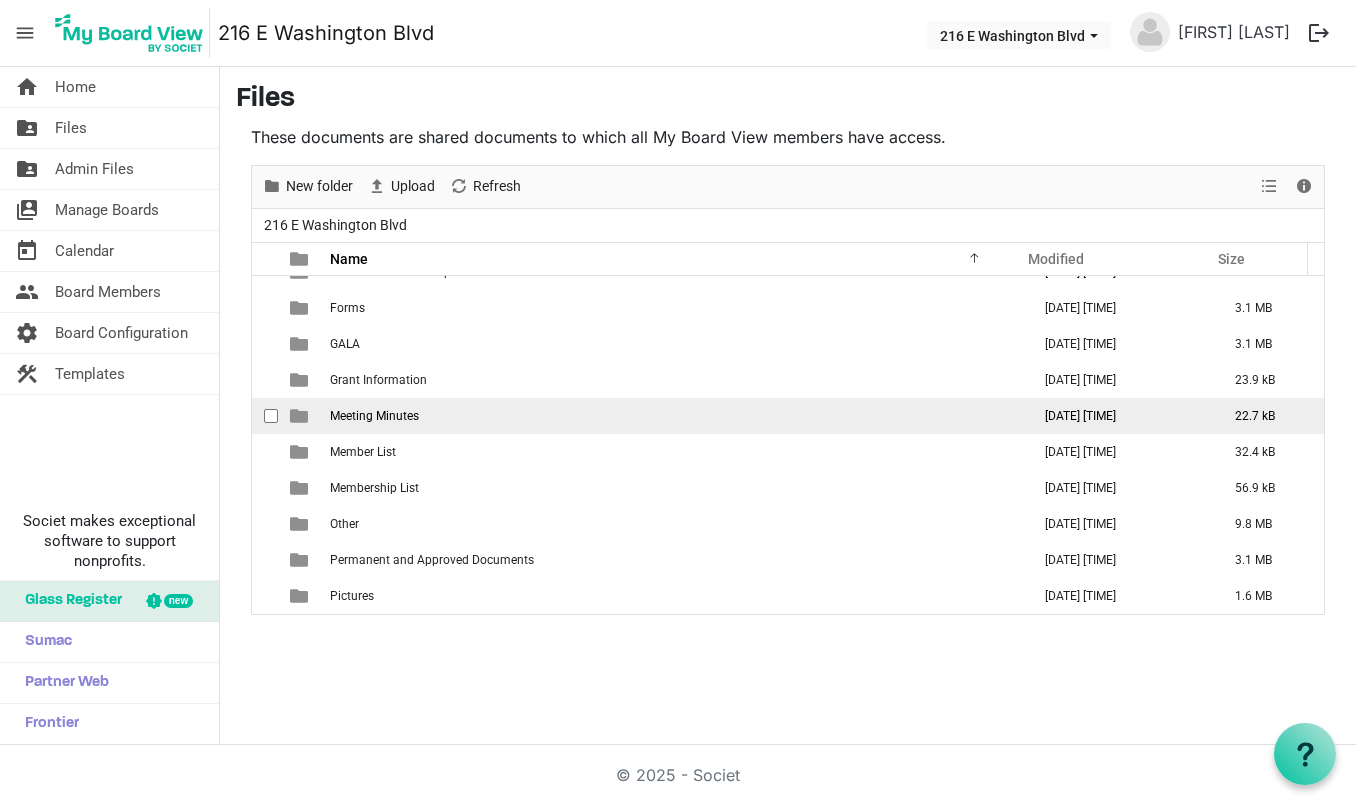 click on "Meeting Minutes" at bounding box center [374, 416] 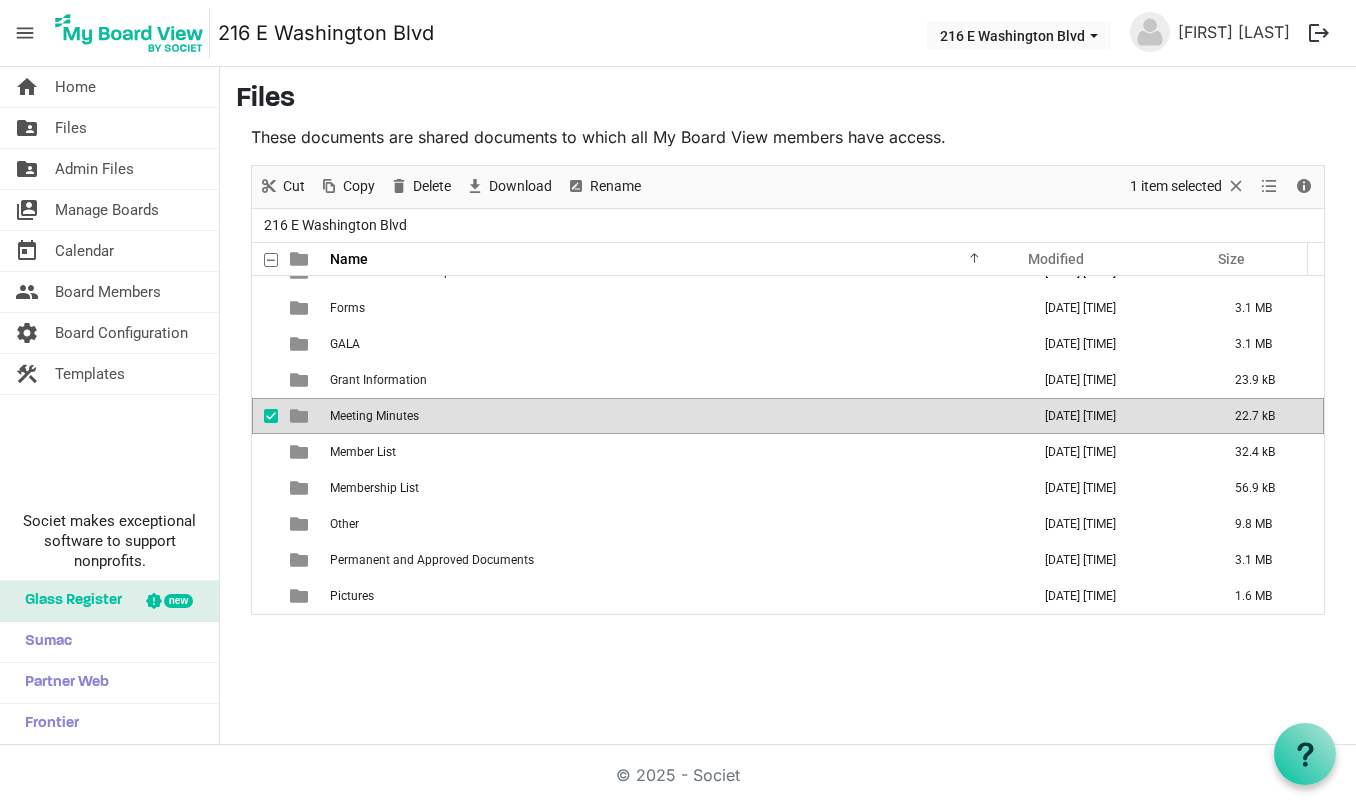 click on "Meeting Minutes" at bounding box center (374, 416) 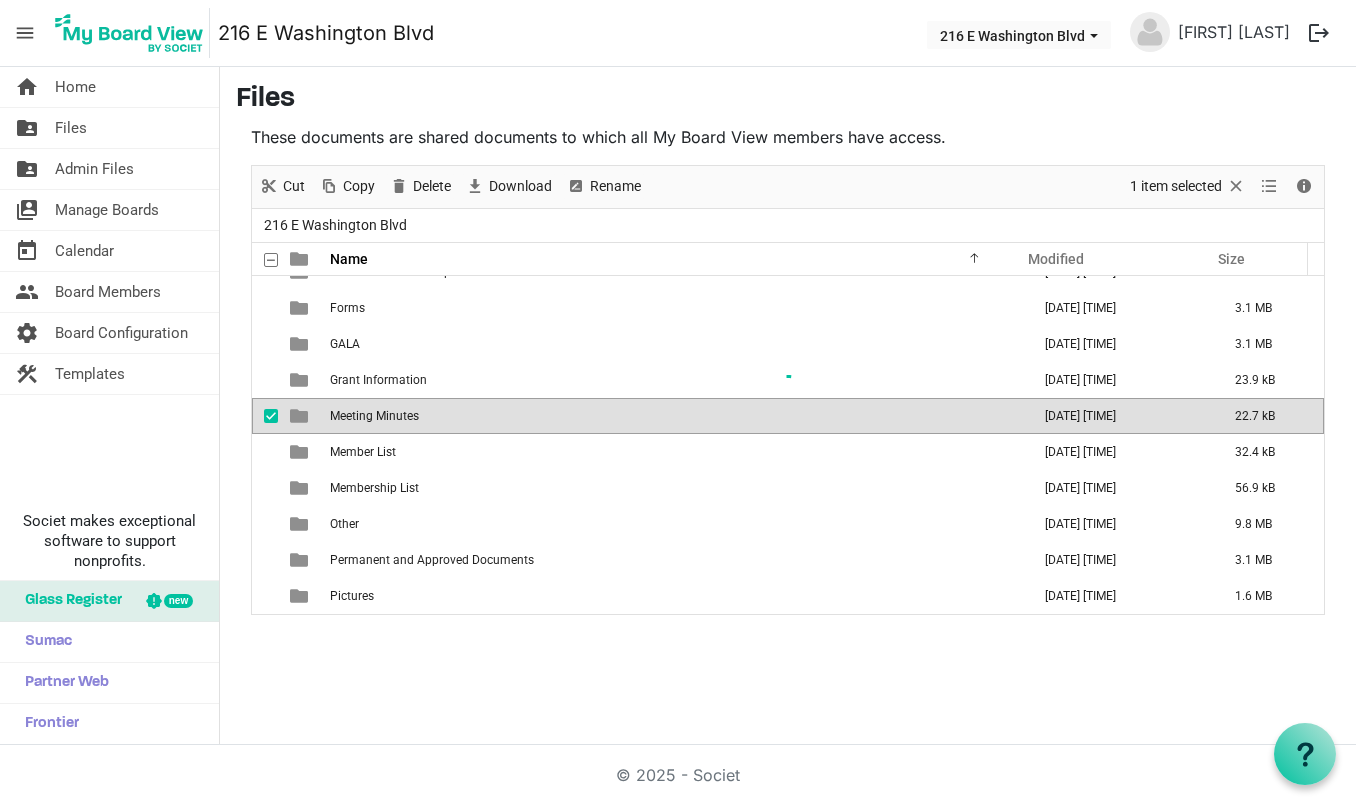 scroll, scrollTop: 0, scrollLeft: 0, axis: both 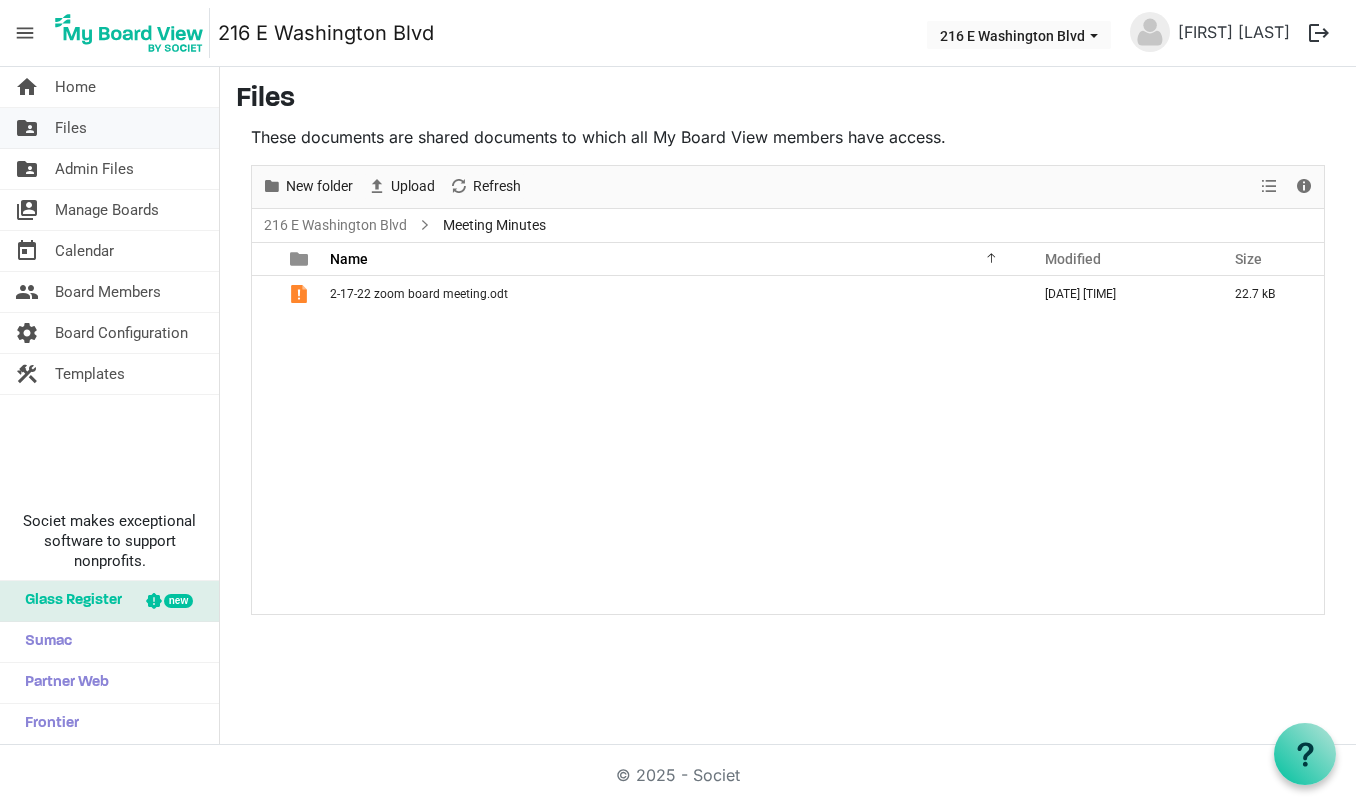 click on "Files" at bounding box center (71, 128) 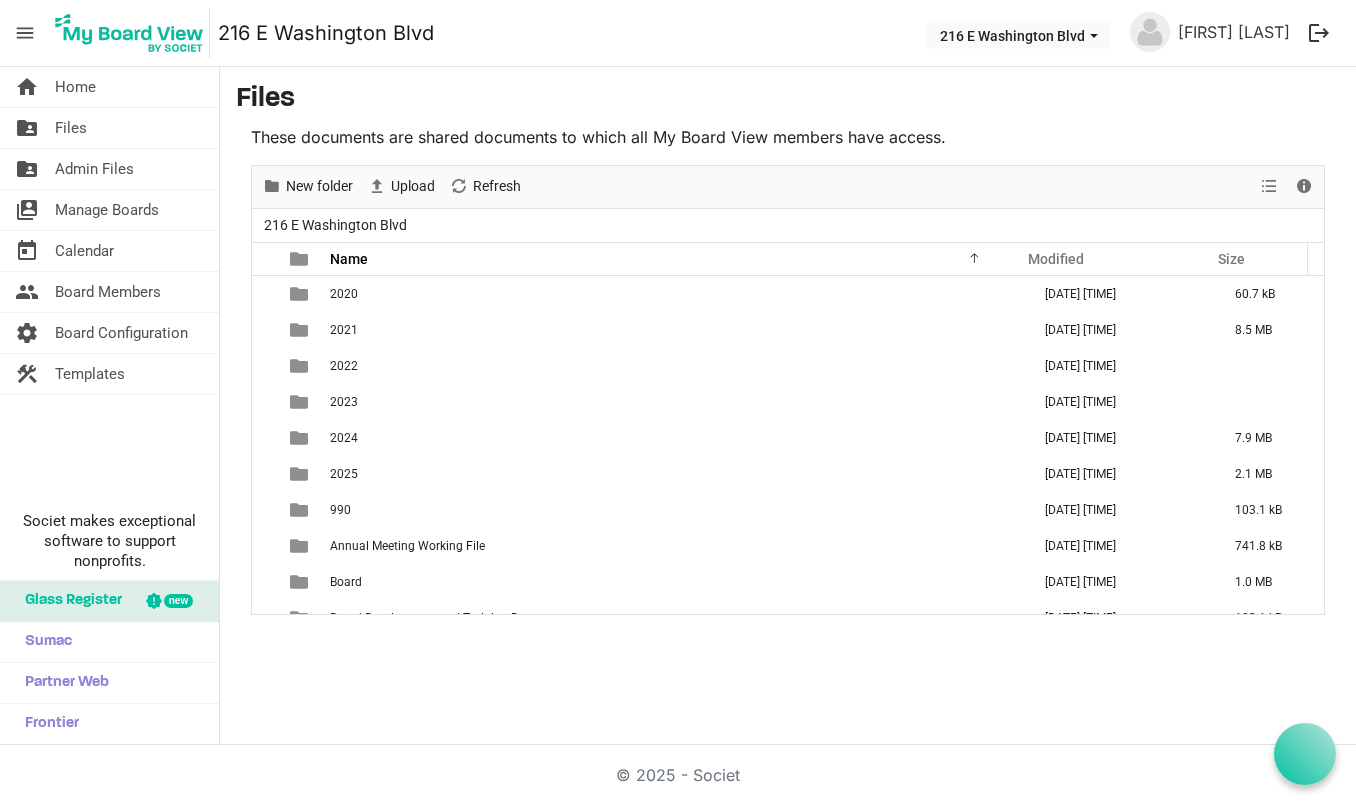 scroll, scrollTop: 0, scrollLeft: 0, axis: both 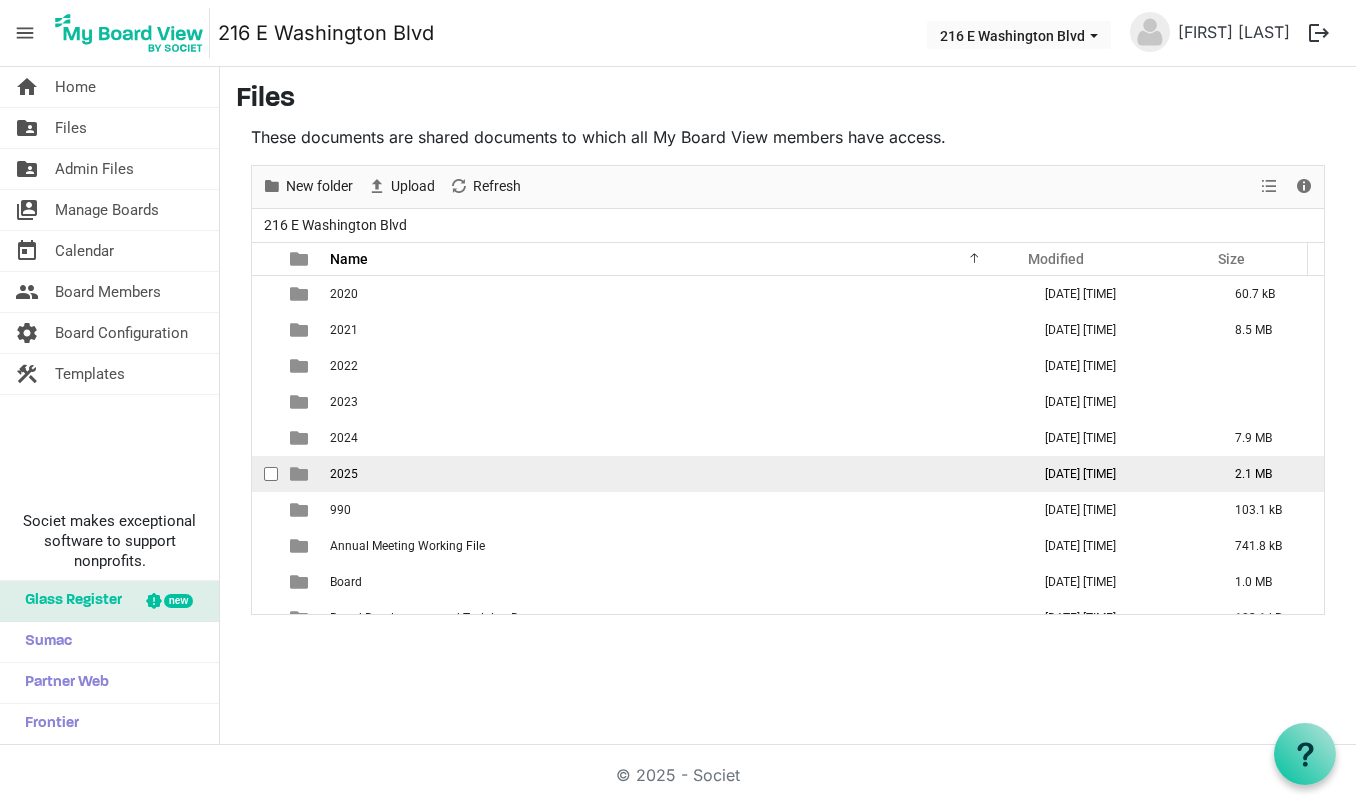 click on "2025" at bounding box center [674, 474] 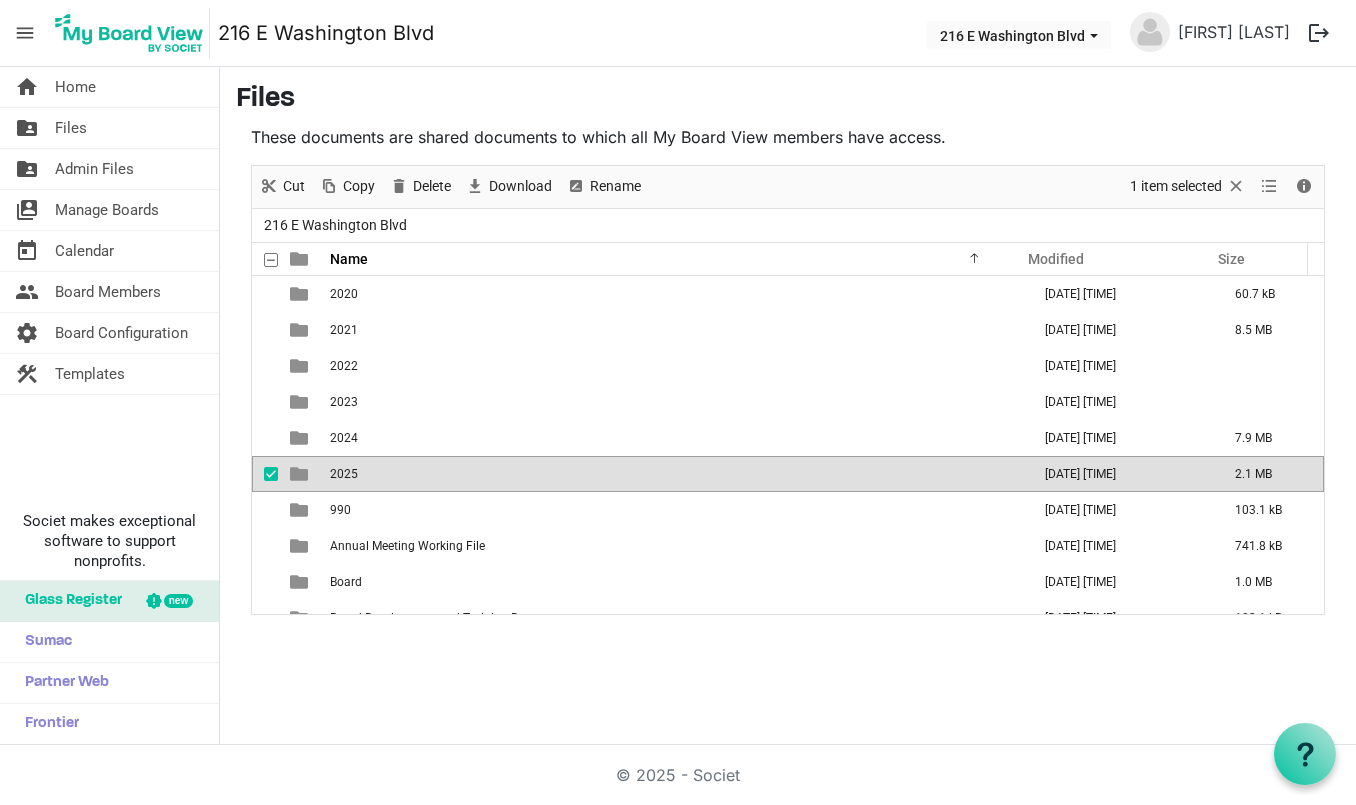 click on "2025" at bounding box center [674, 474] 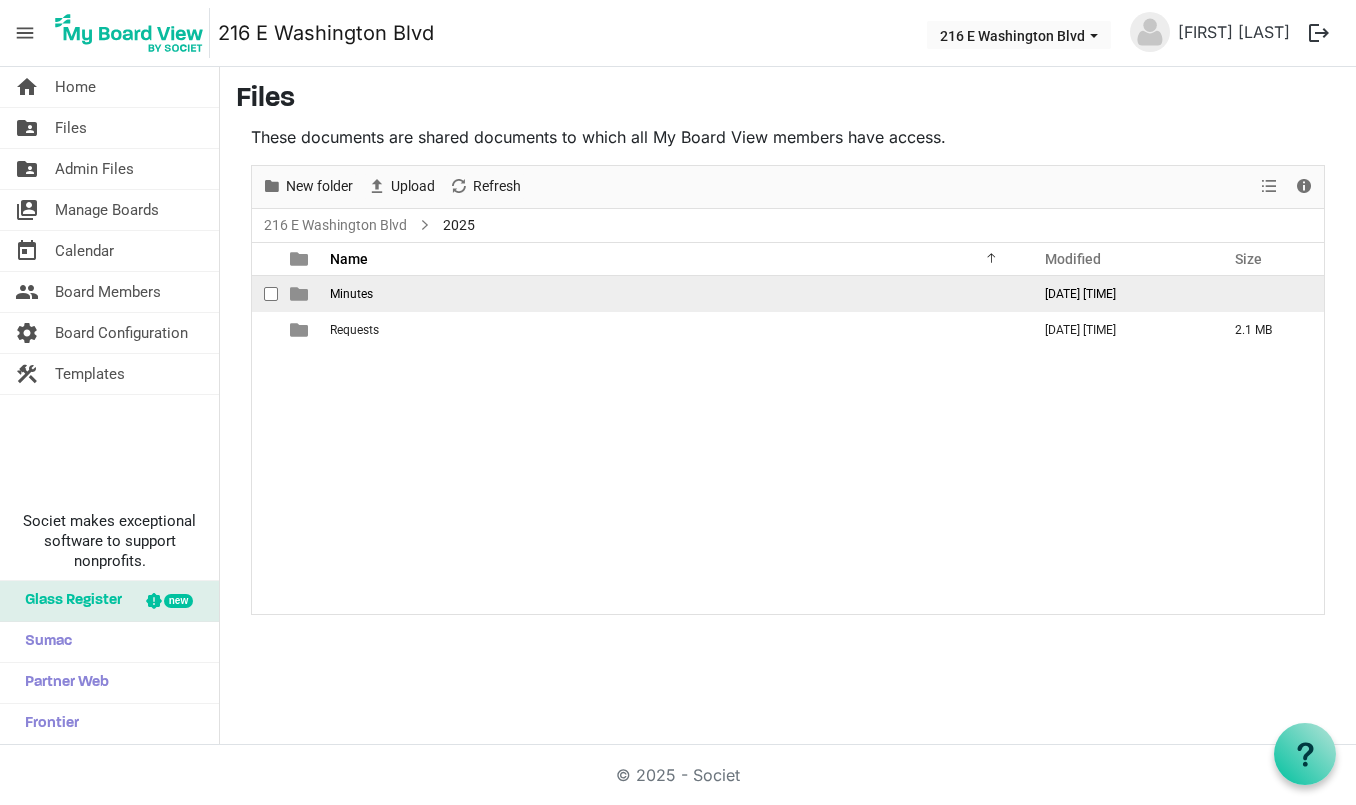 click on "Minutes" at bounding box center (674, 294) 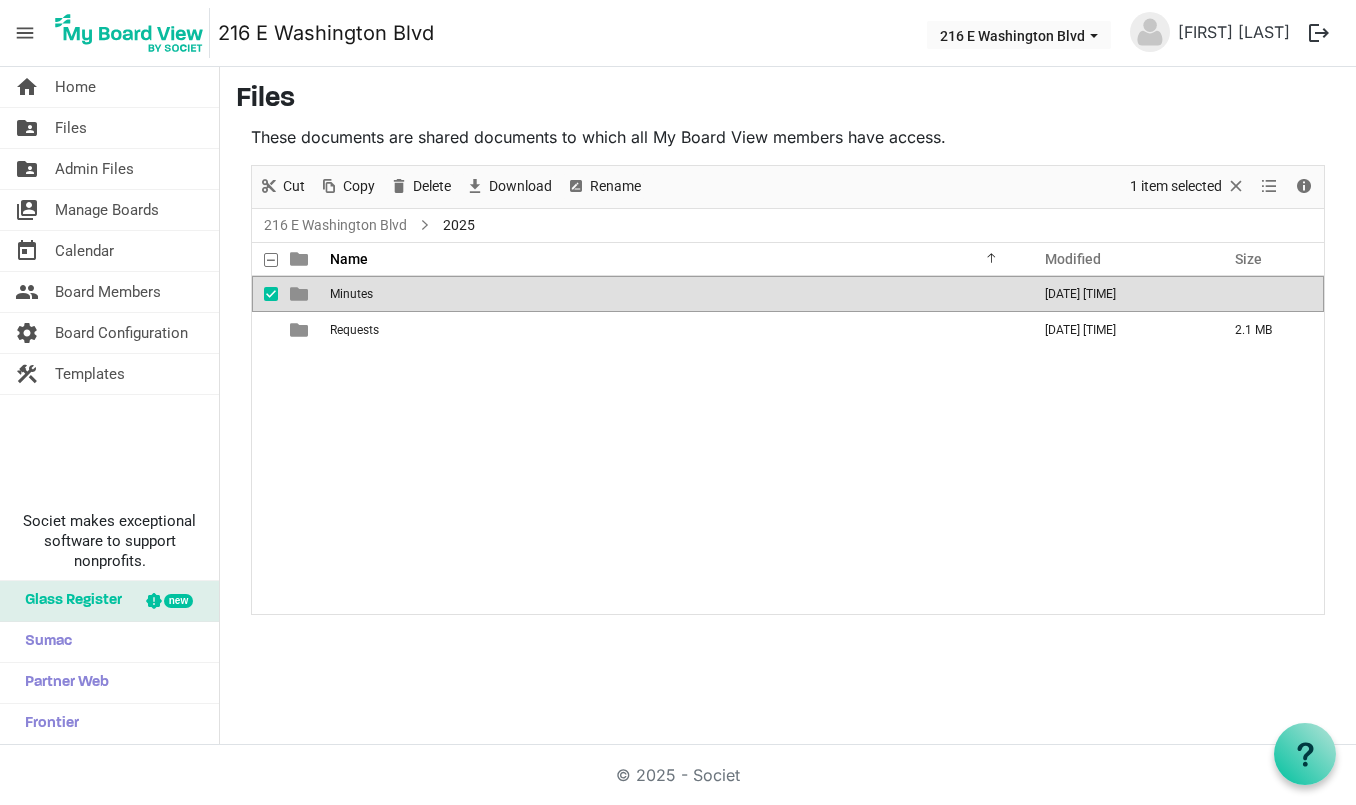 click on "Minutes" at bounding box center [674, 294] 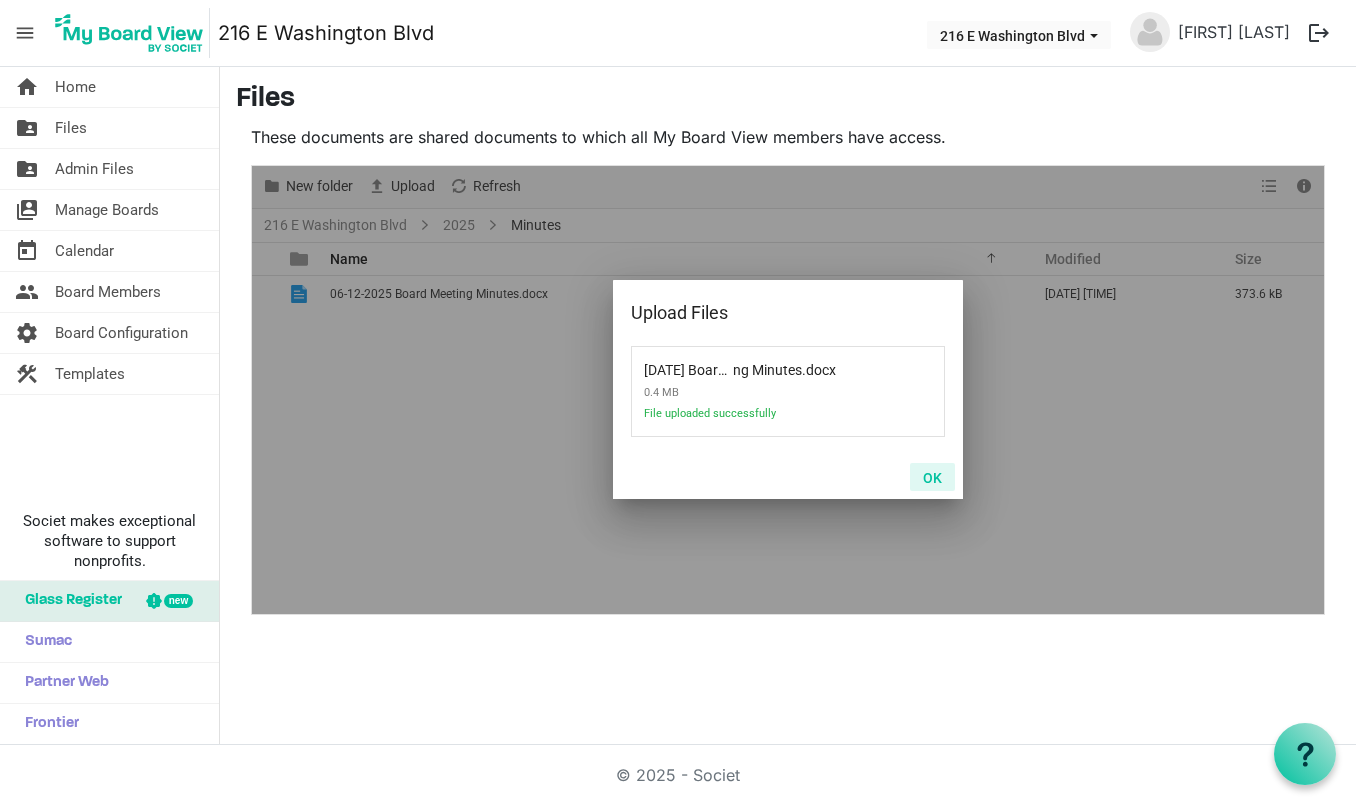 click on "OK" at bounding box center (932, 477) 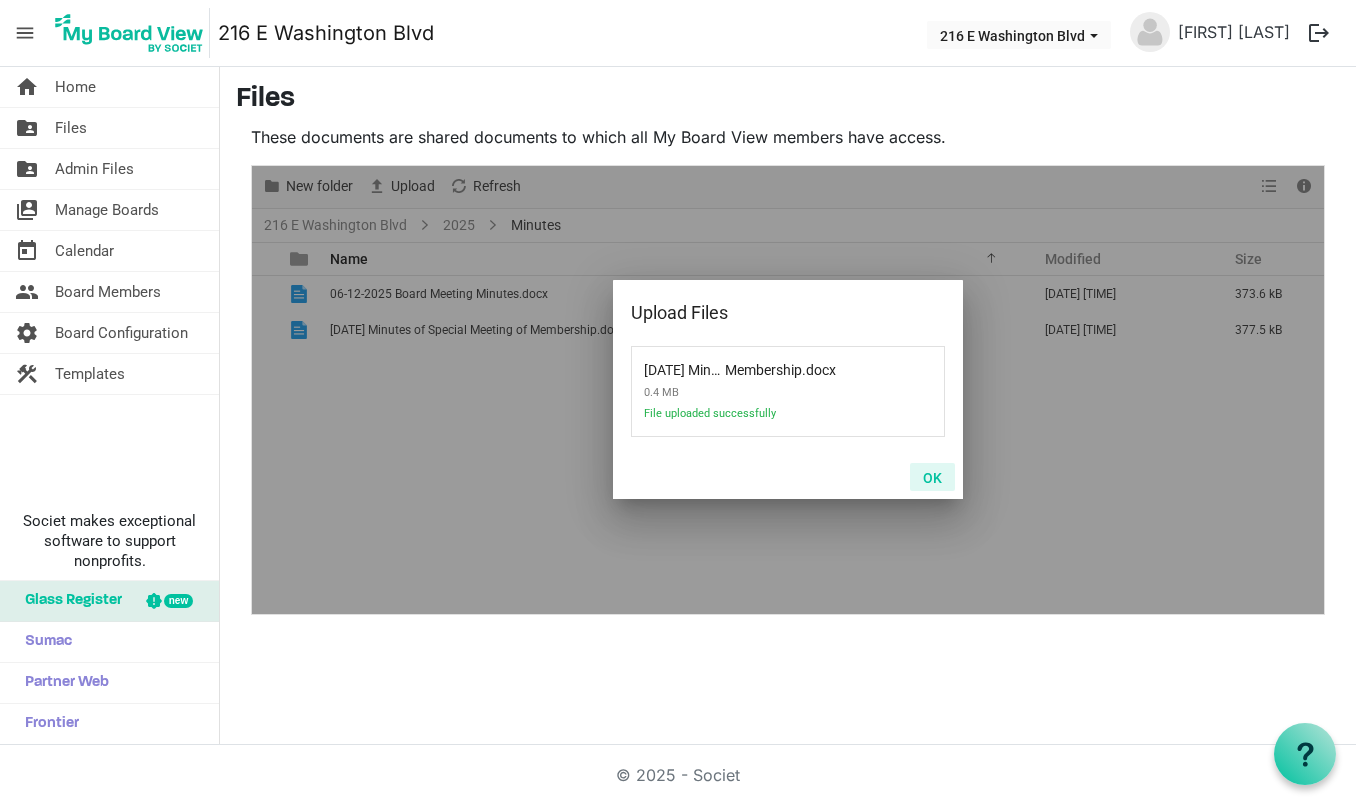click on "OK" at bounding box center [932, 477] 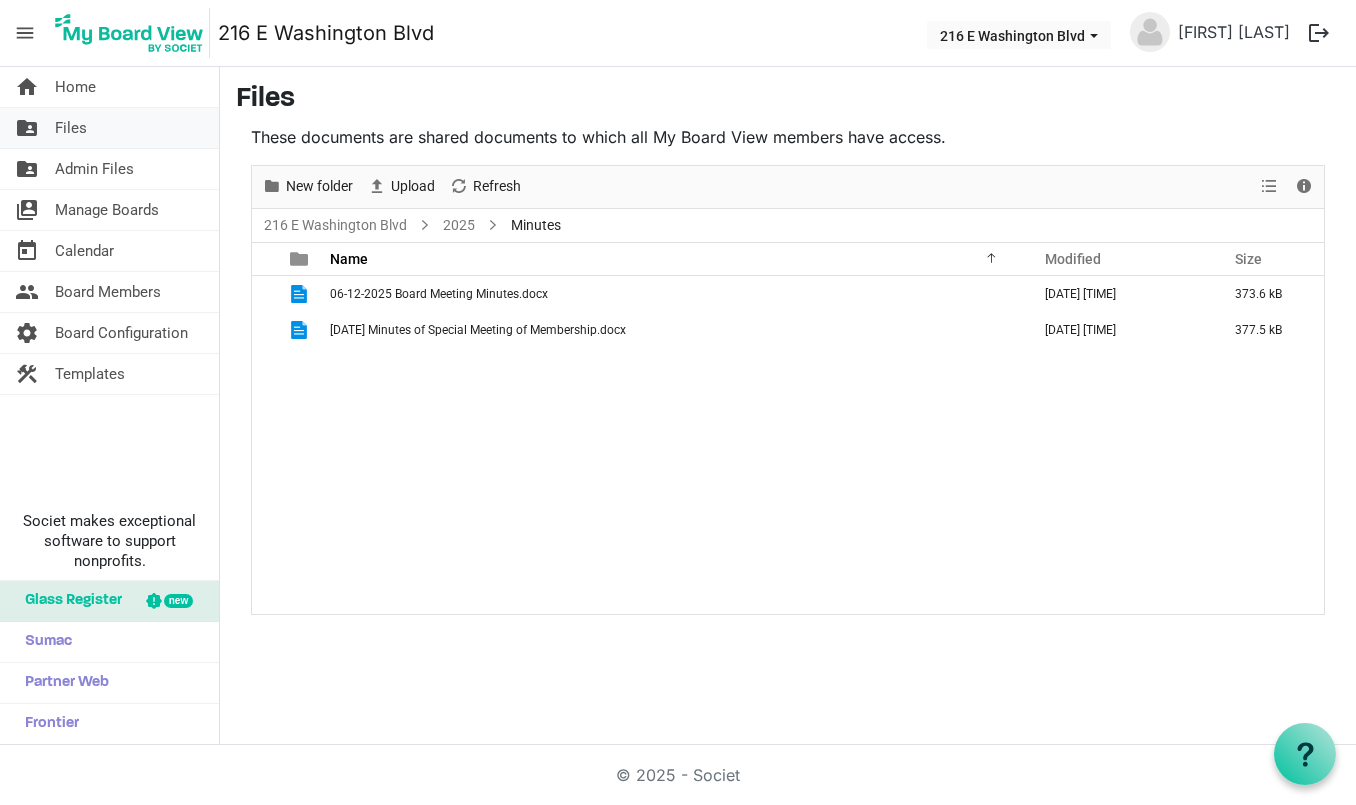 click on "Files" at bounding box center [71, 128] 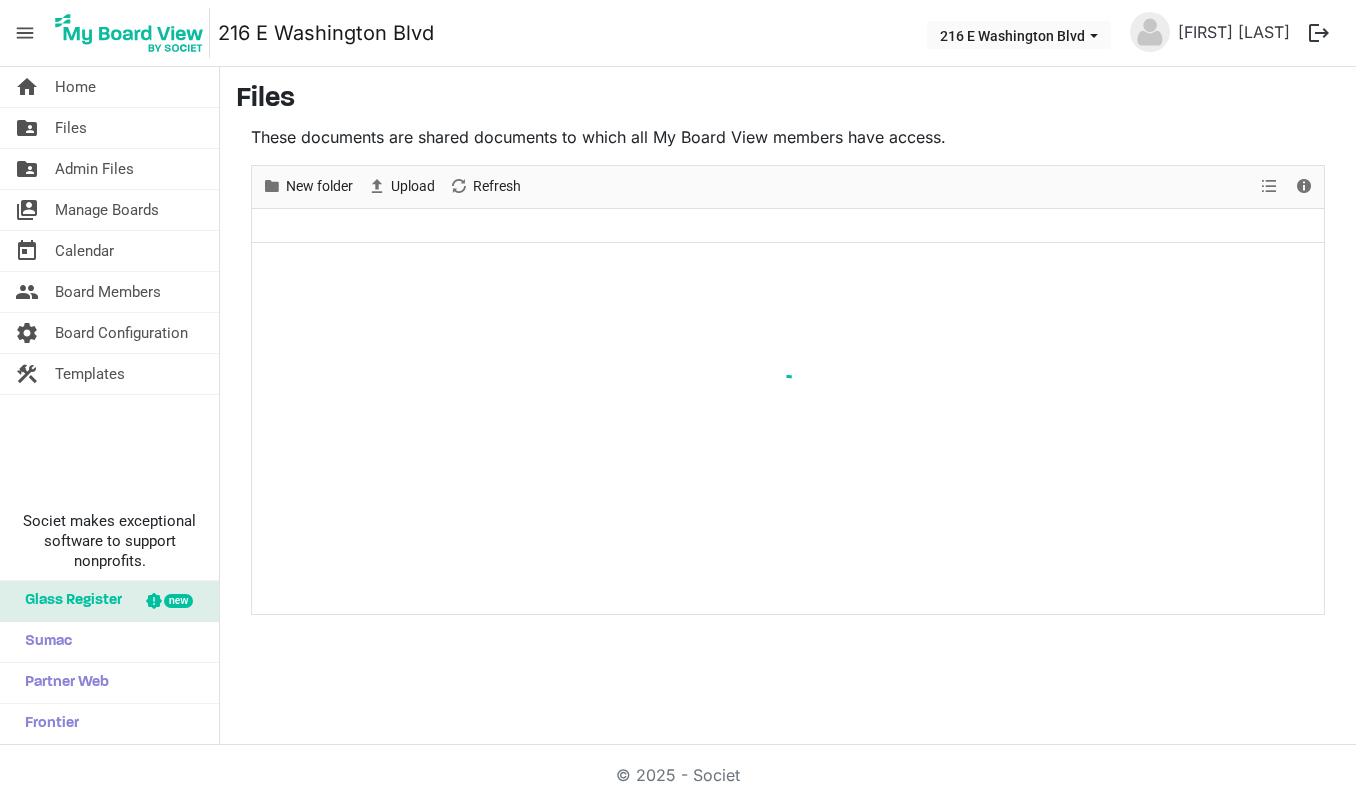 scroll, scrollTop: 0, scrollLeft: 0, axis: both 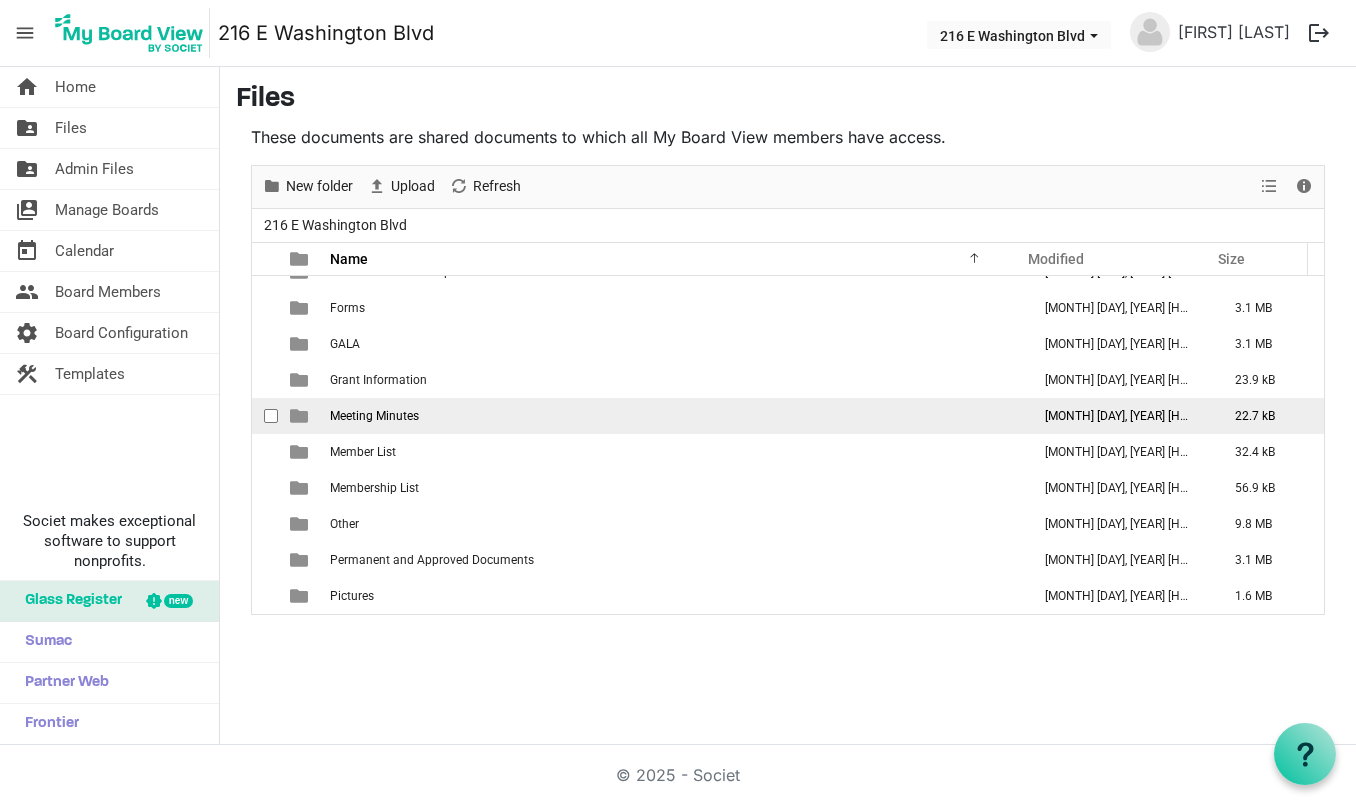 click on "Meeting Minutes" at bounding box center [674, 416] 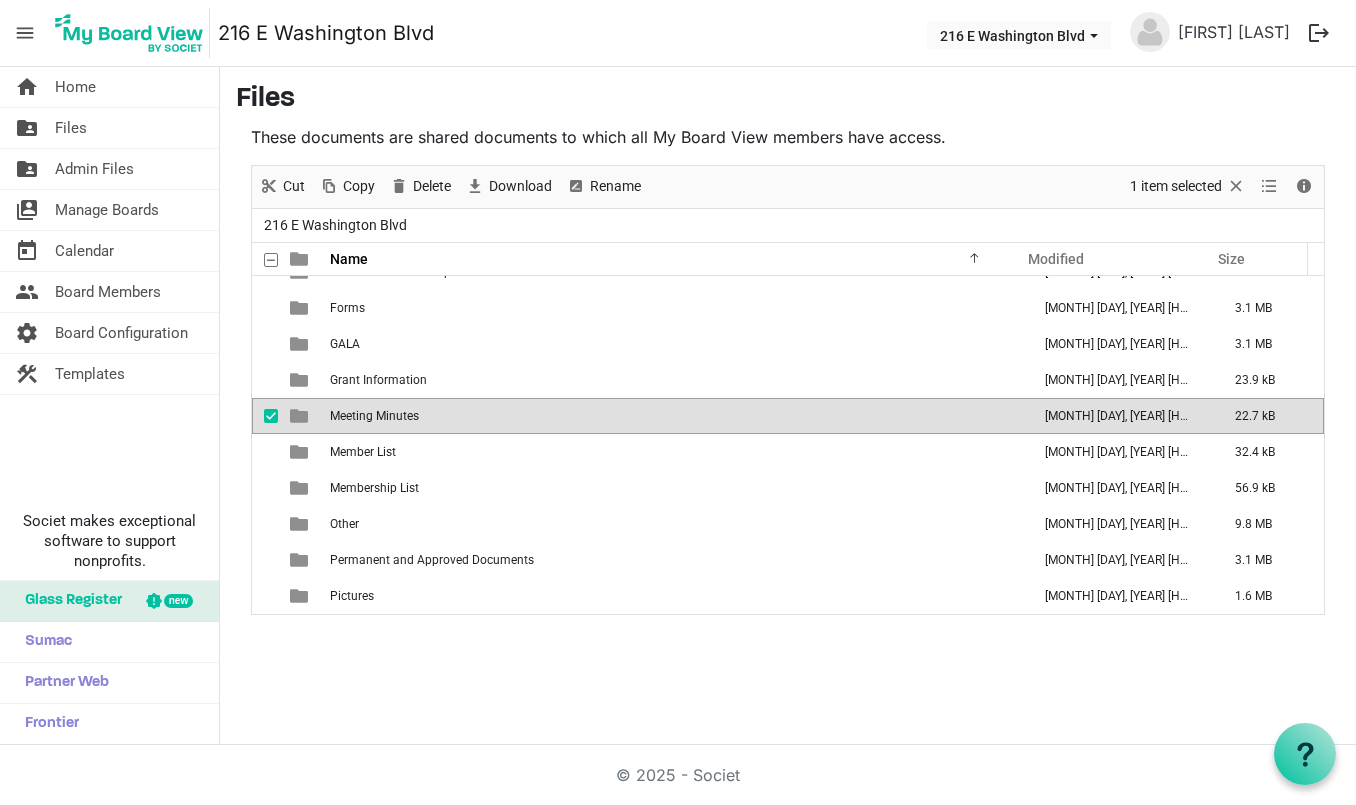 click on "Meeting Minutes" at bounding box center [674, 416] 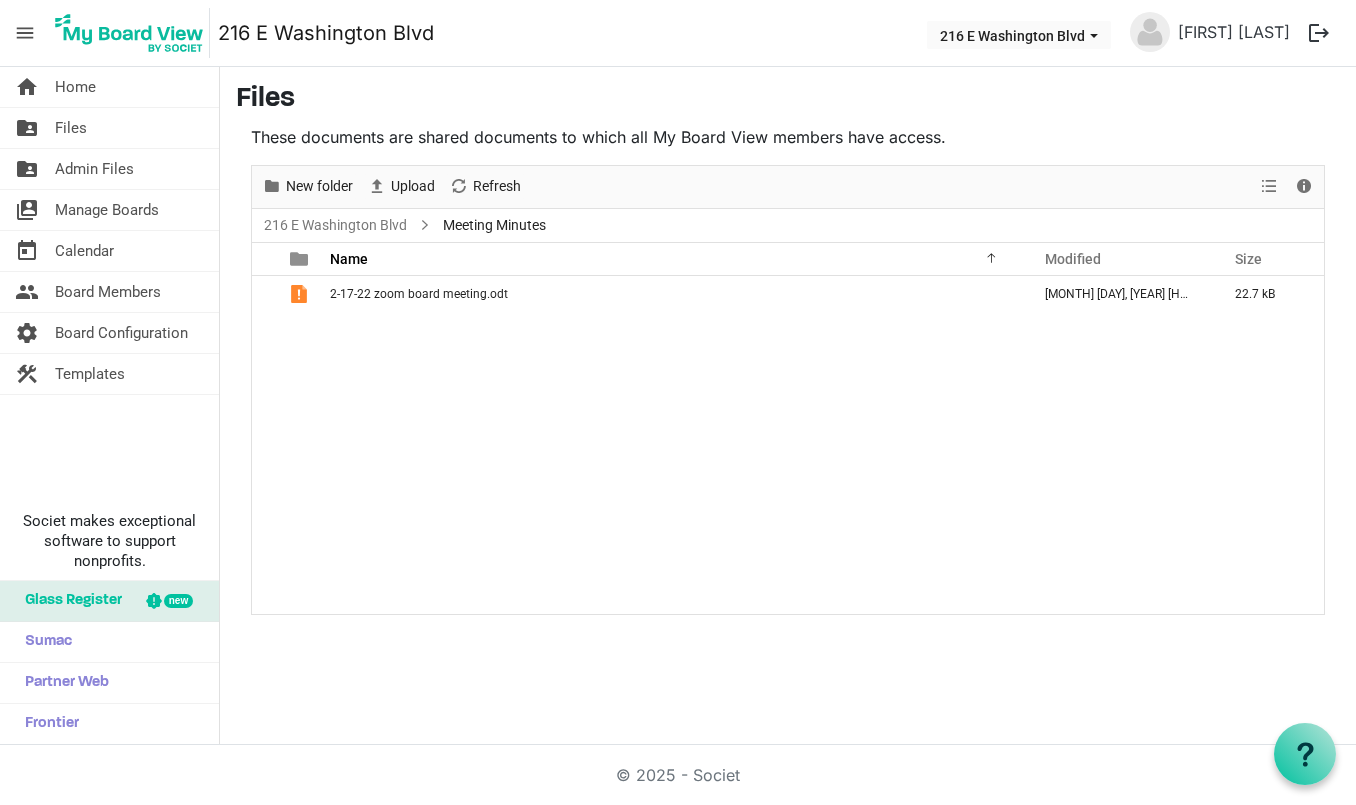 scroll, scrollTop: 0, scrollLeft: 0, axis: both 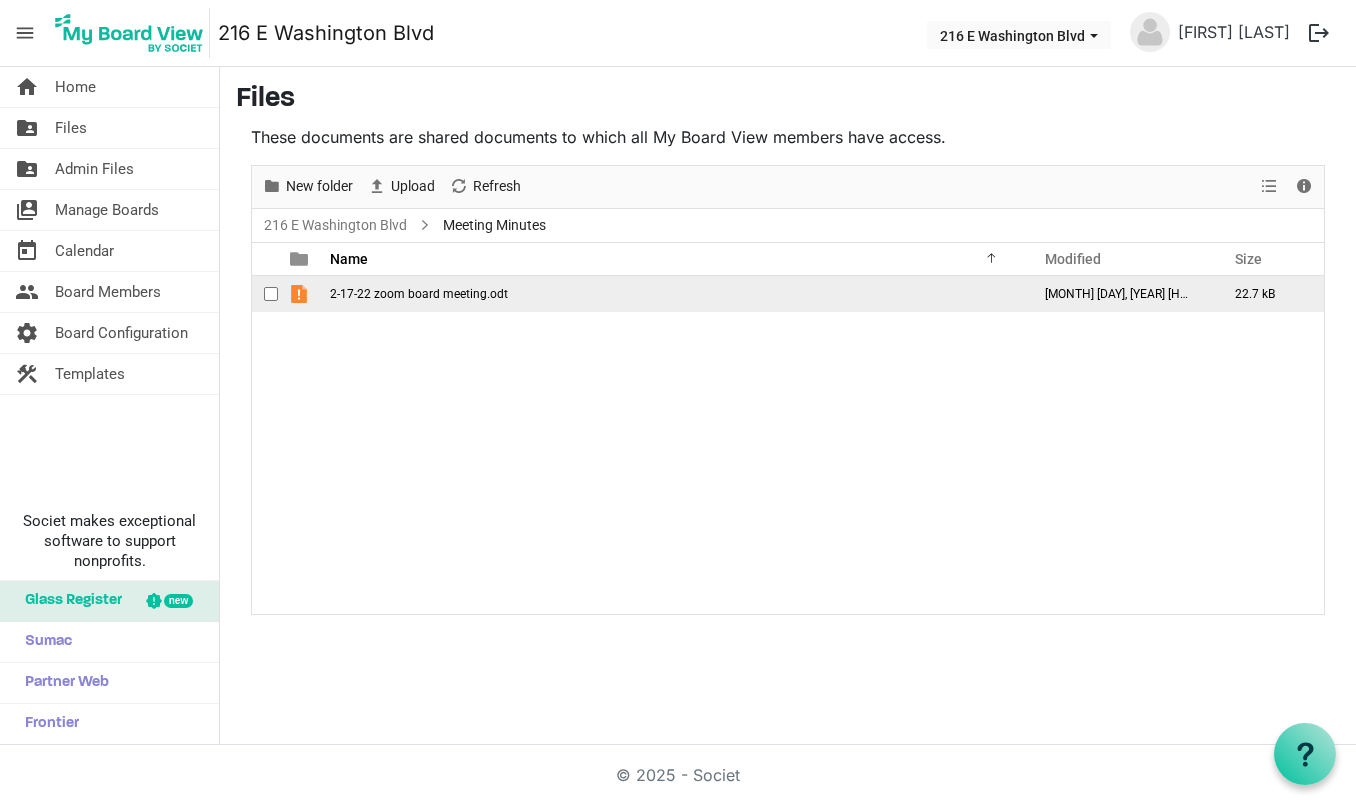 click on "2-17-22 zoom board meeting.odt" at bounding box center (419, 294) 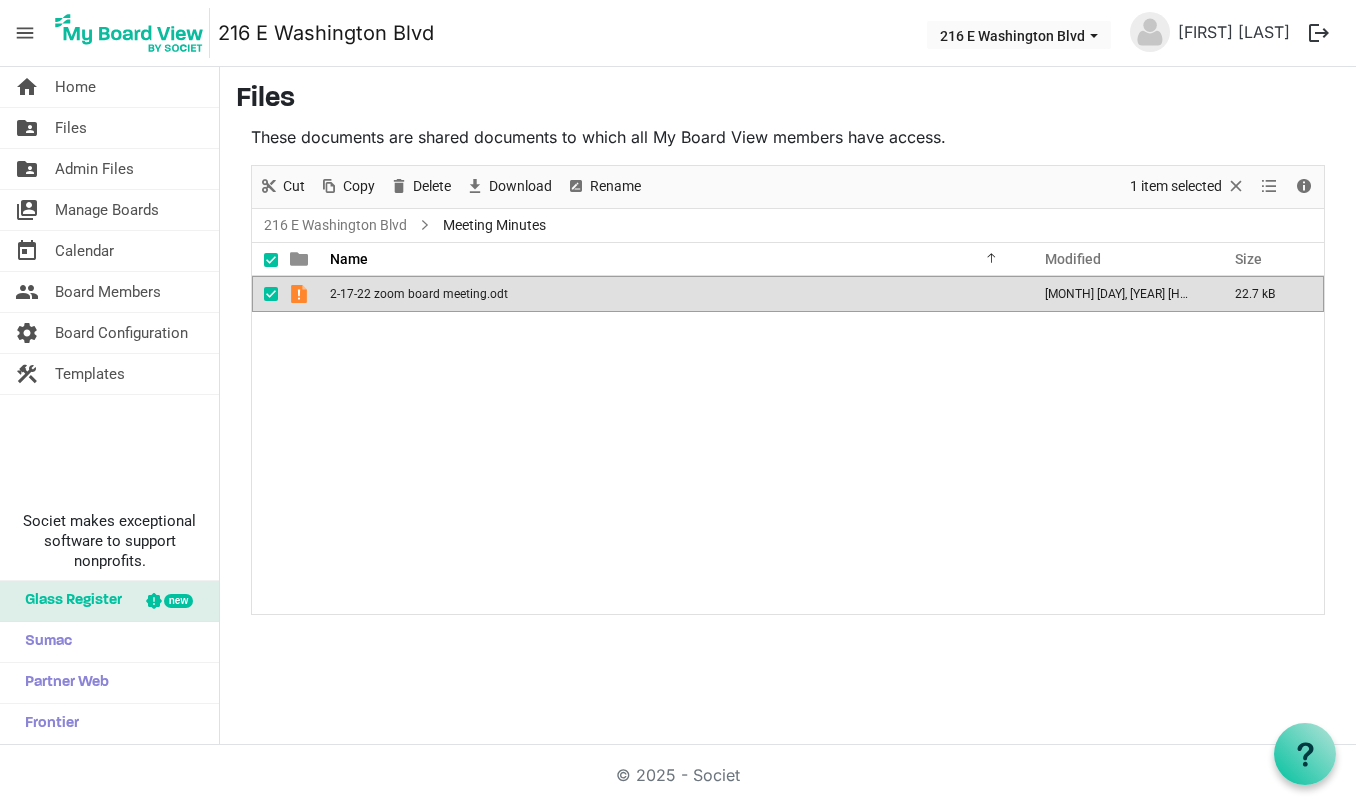 click on "2-17-22 zoom board meeting.odt" at bounding box center (419, 294) 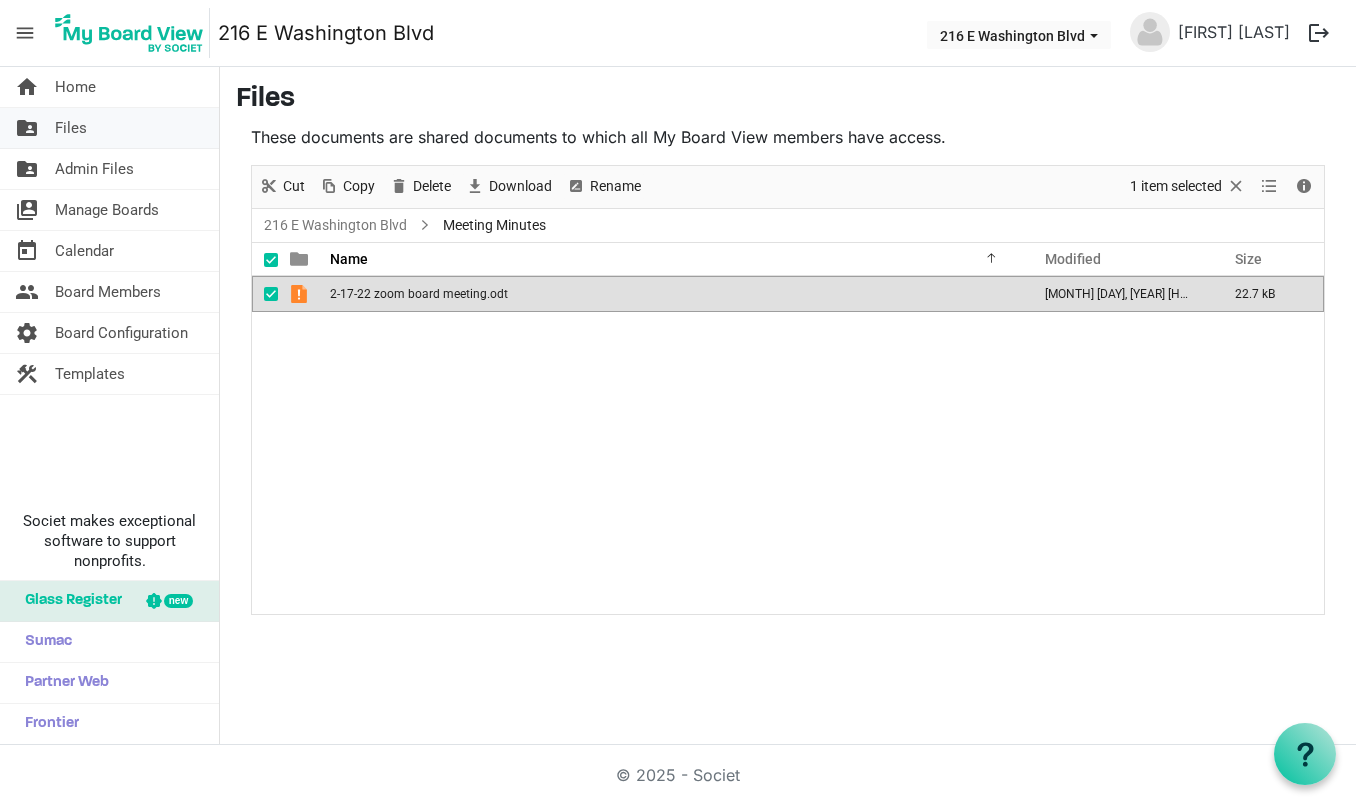 click on "Files" at bounding box center [71, 128] 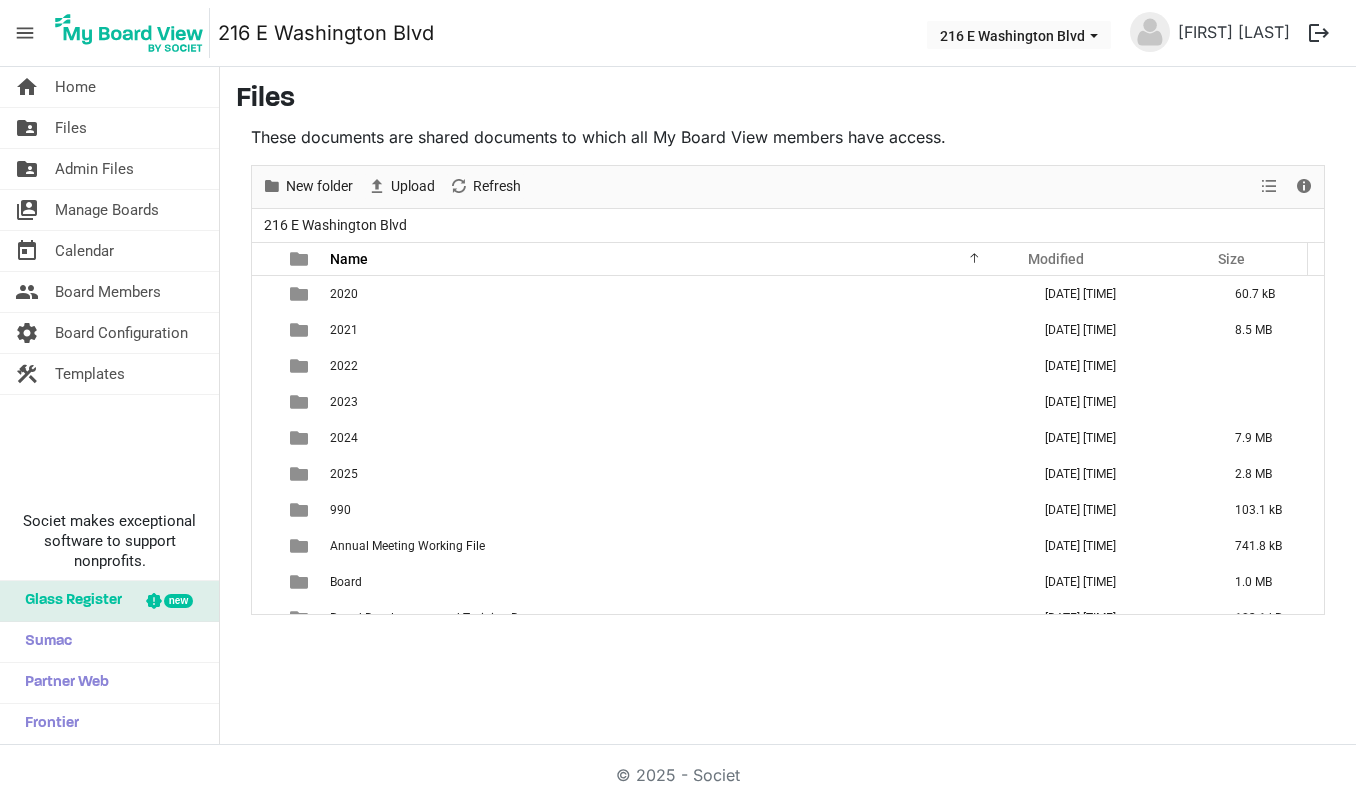 scroll, scrollTop: 0, scrollLeft: 0, axis: both 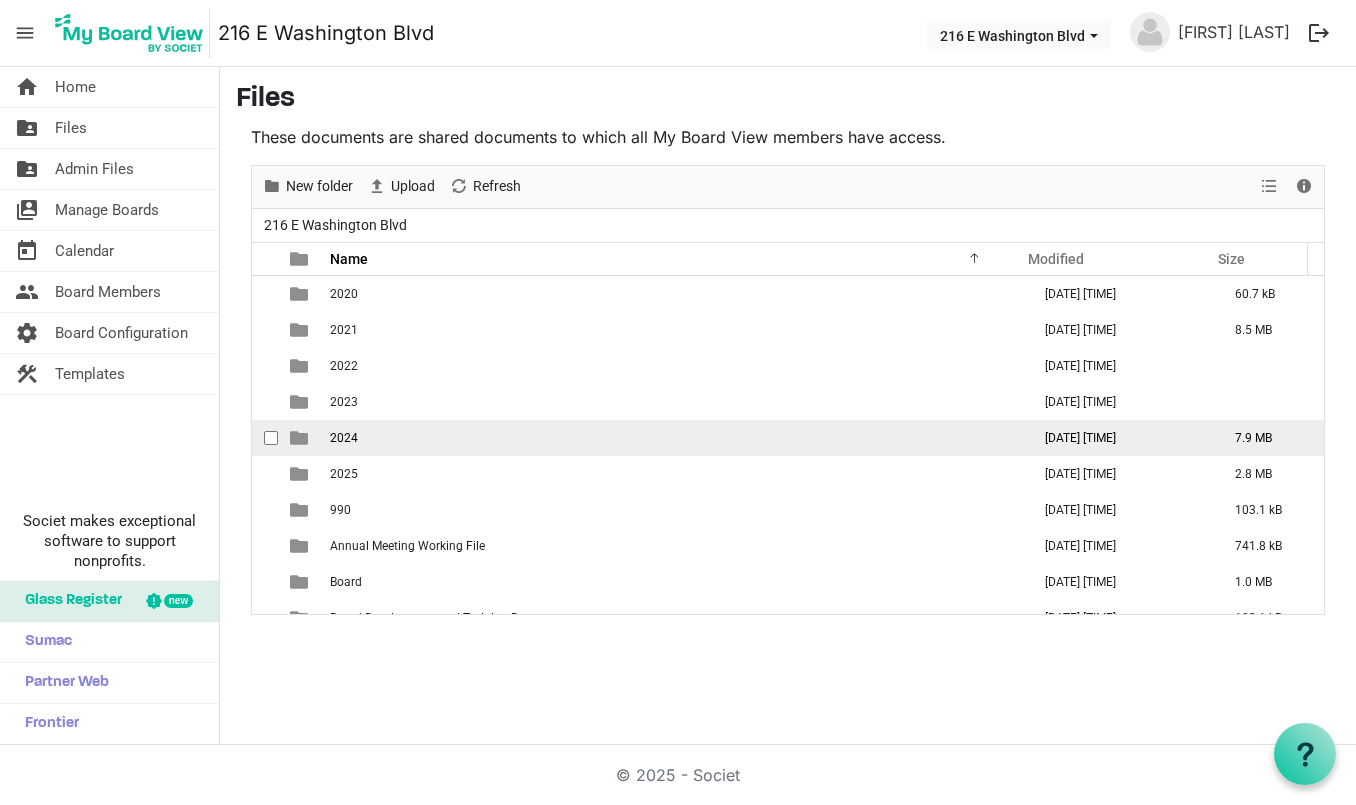 click on "2024" at bounding box center (674, 438) 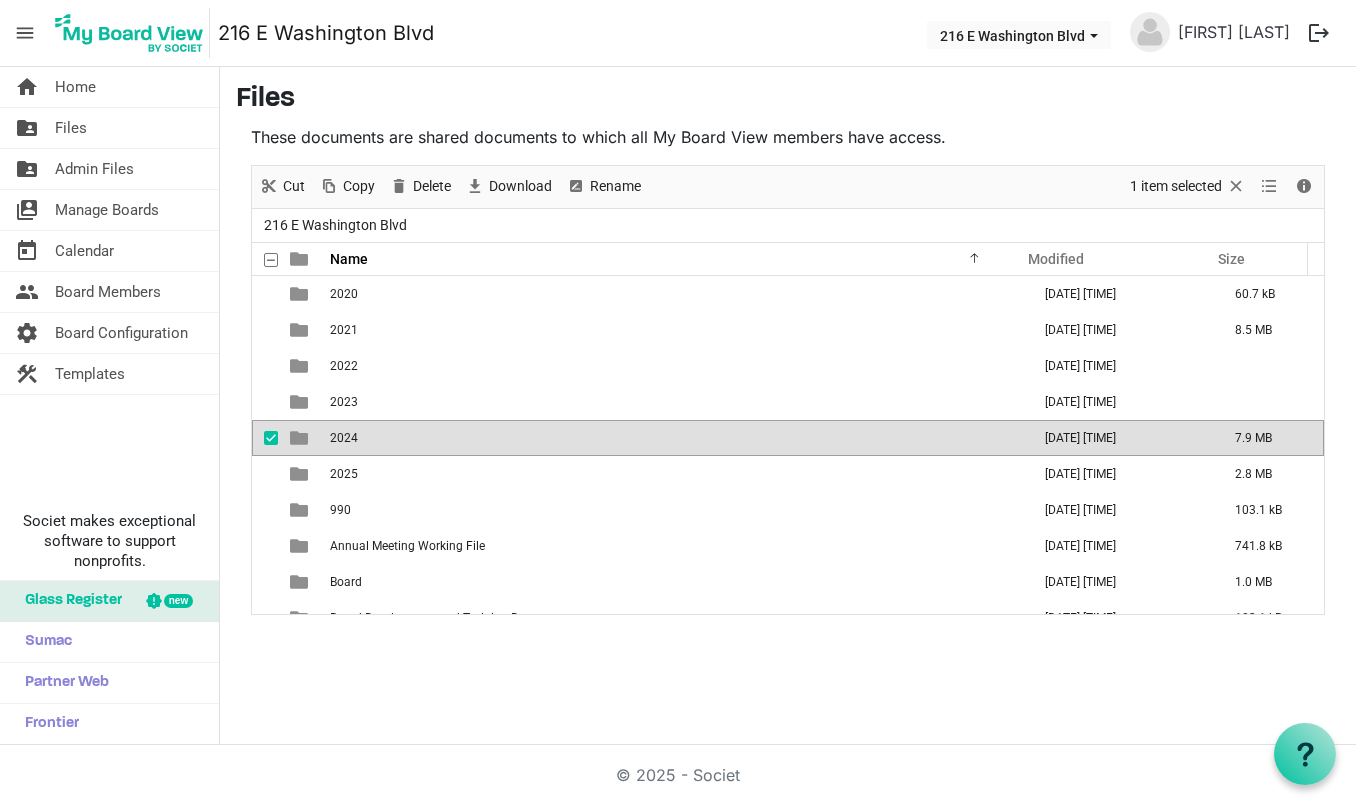 click on "2024" at bounding box center [674, 438] 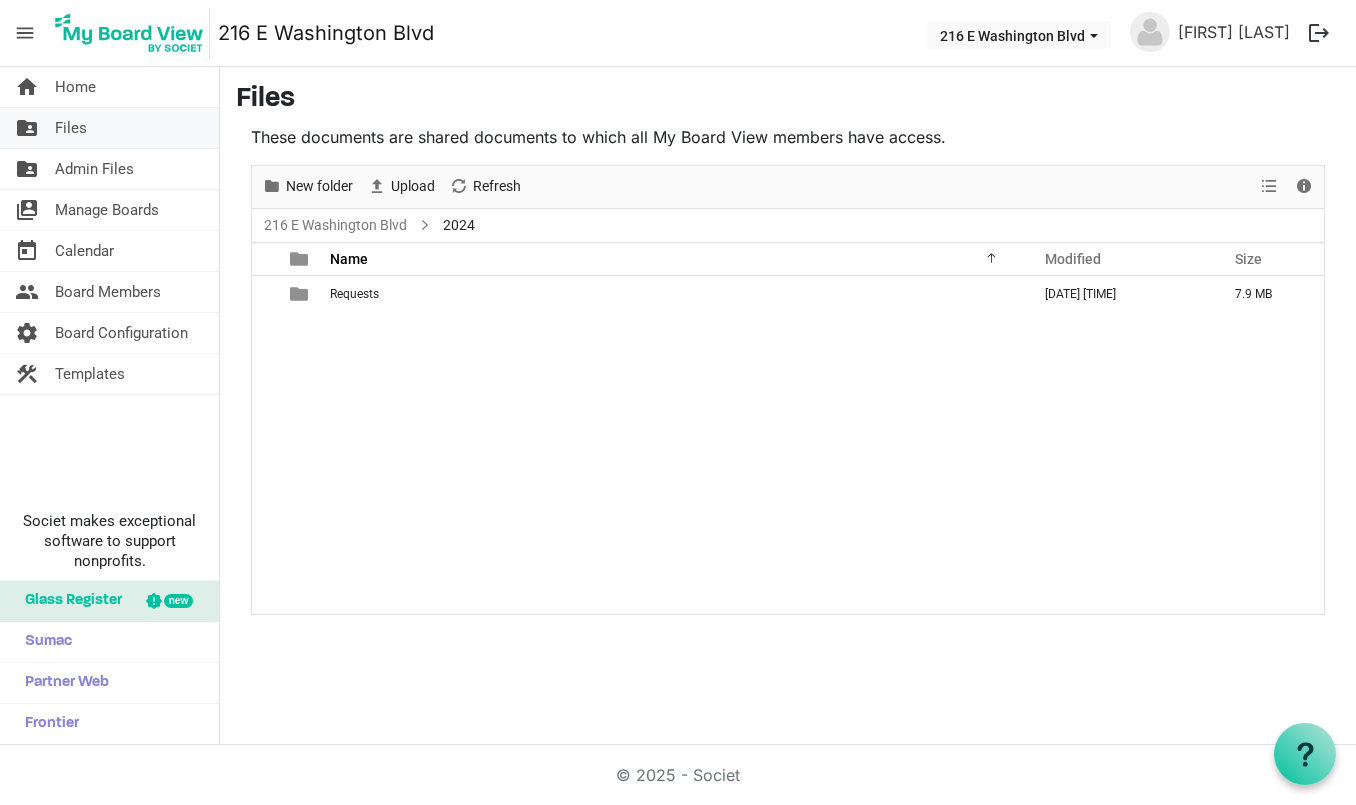 click on "Files" at bounding box center [71, 128] 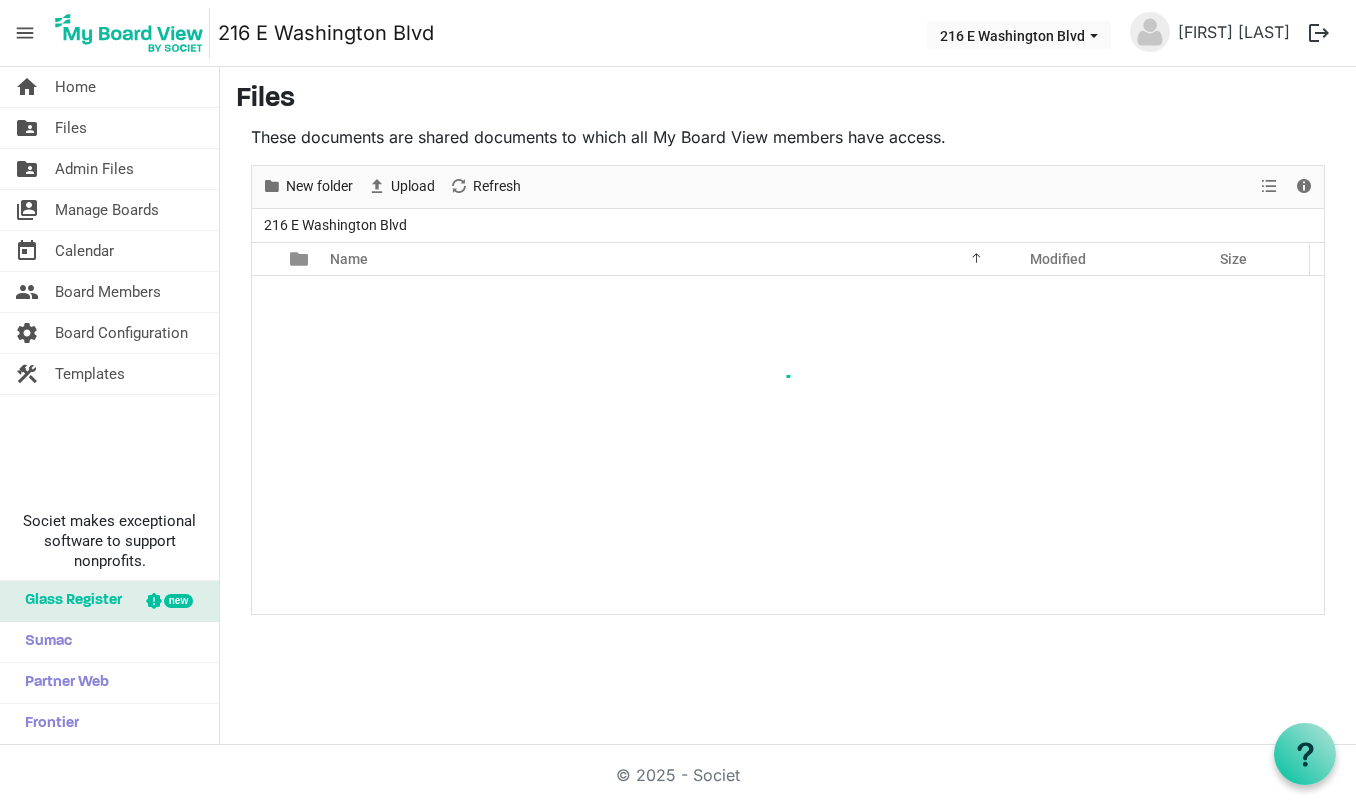 scroll, scrollTop: 0, scrollLeft: 0, axis: both 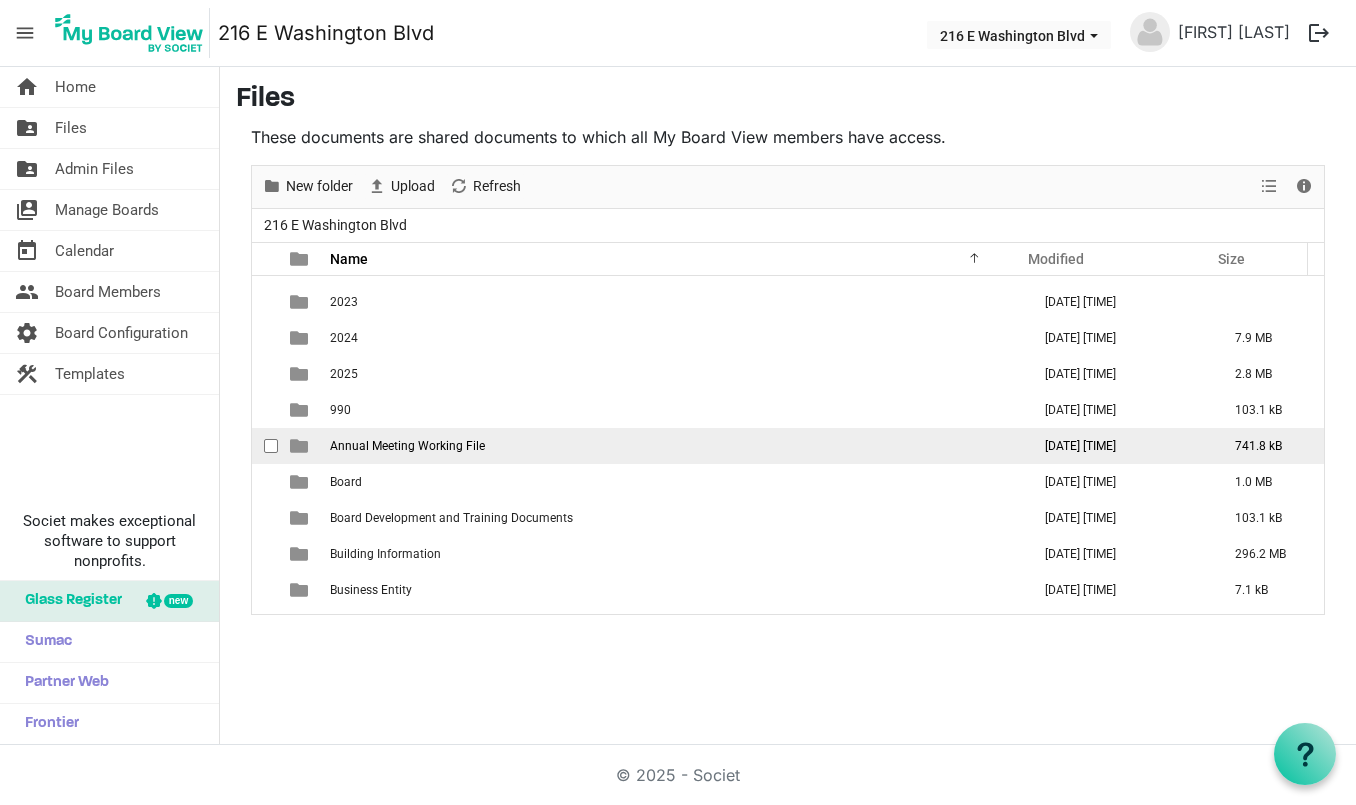 click on "Annual Meeting Working File" at bounding box center (407, 446) 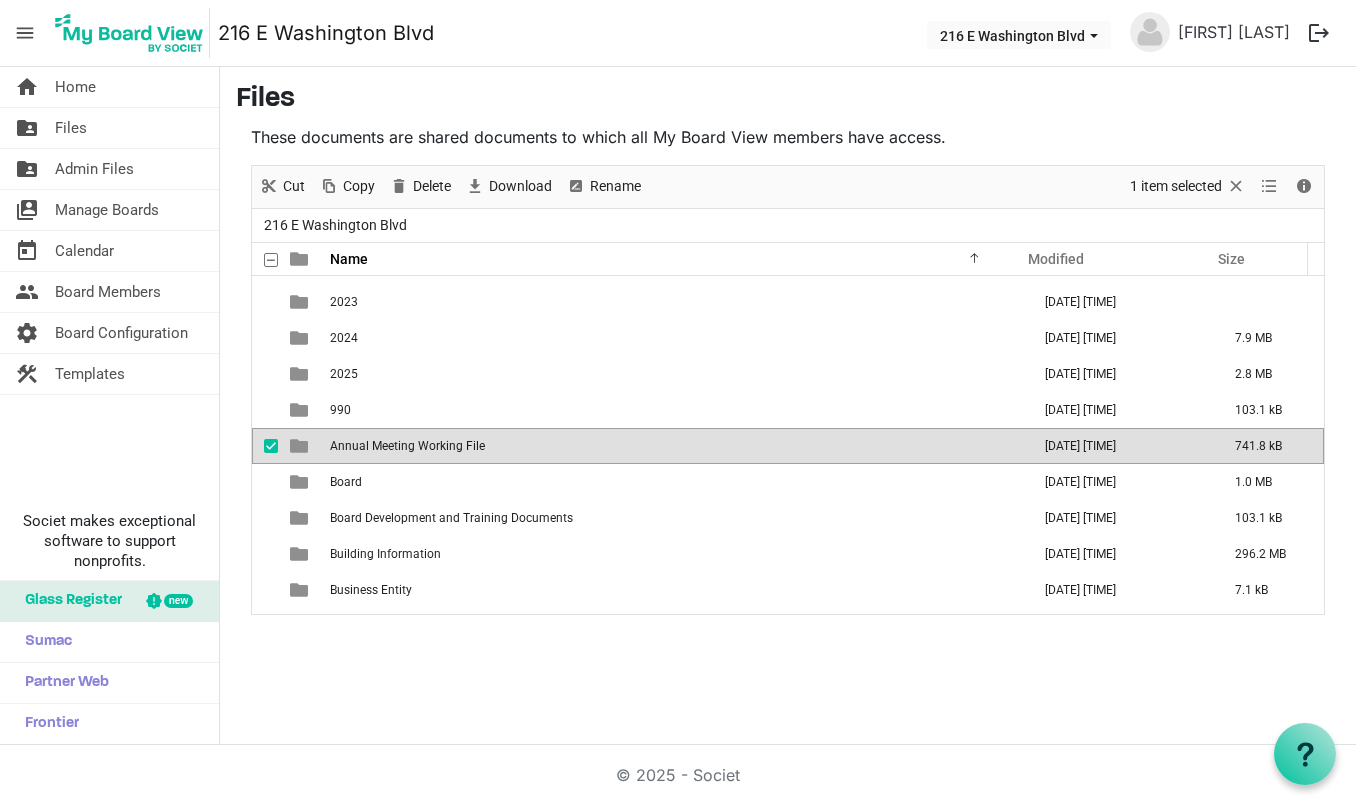 click on "Annual Meeting Working File" at bounding box center (407, 446) 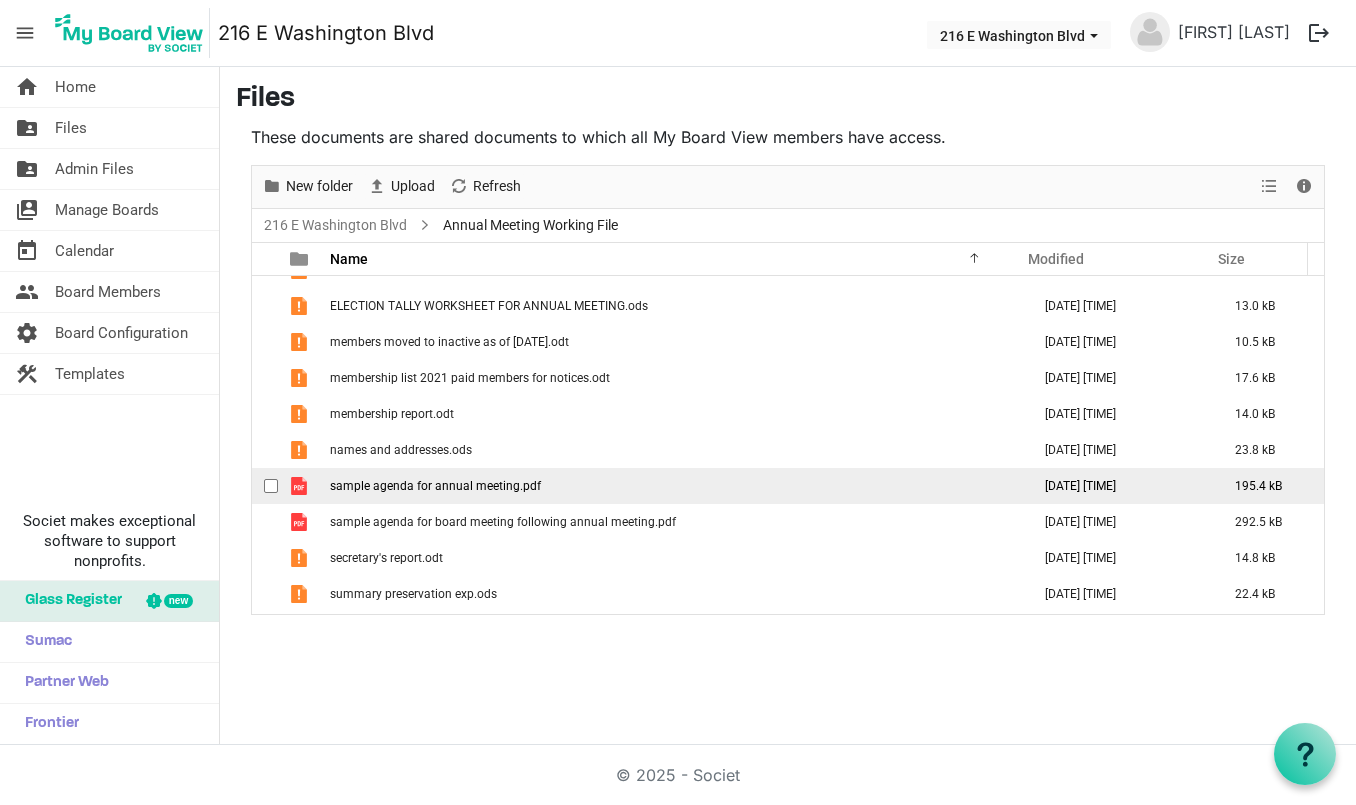 scroll, scrollTop: 274, scrollLeft: 0, axis: vertical 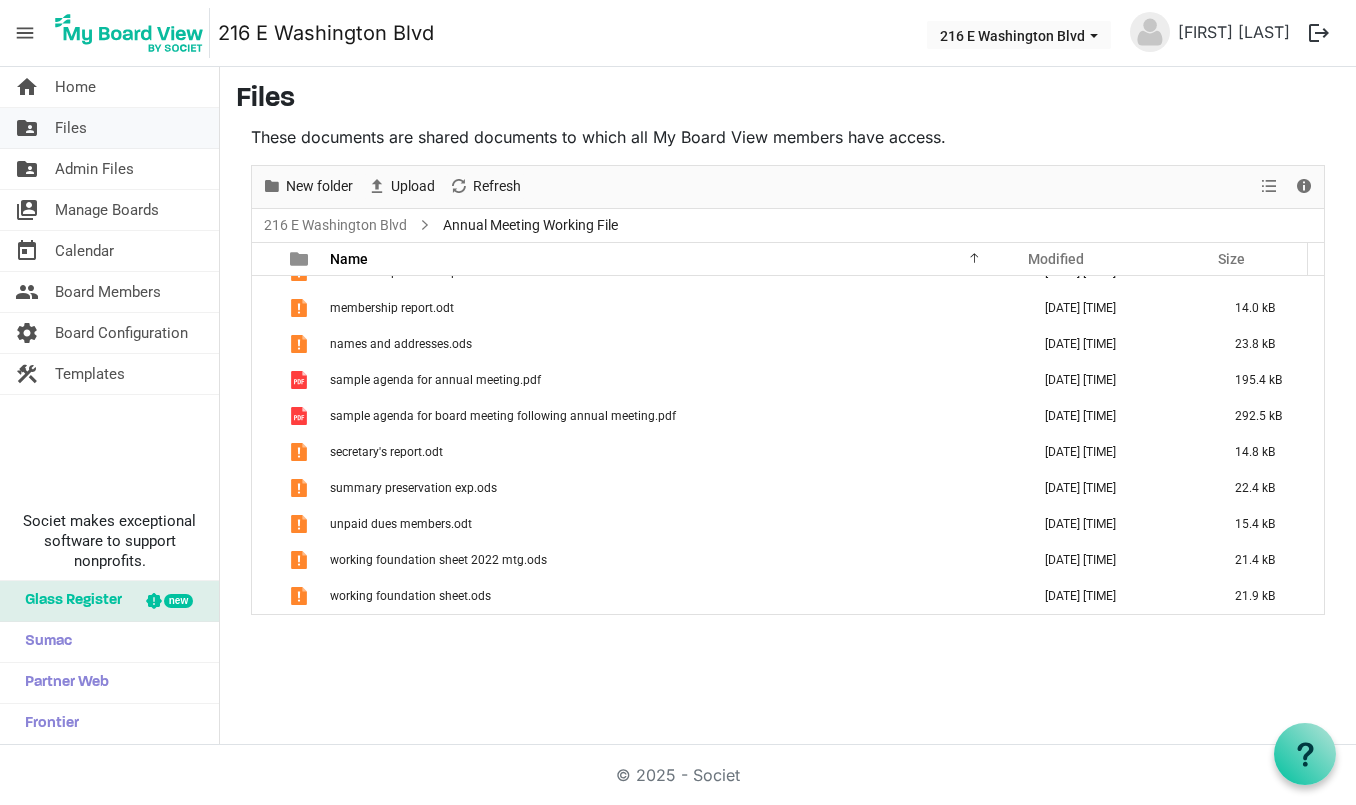 click on "Files" at bounding box center [71, 128] 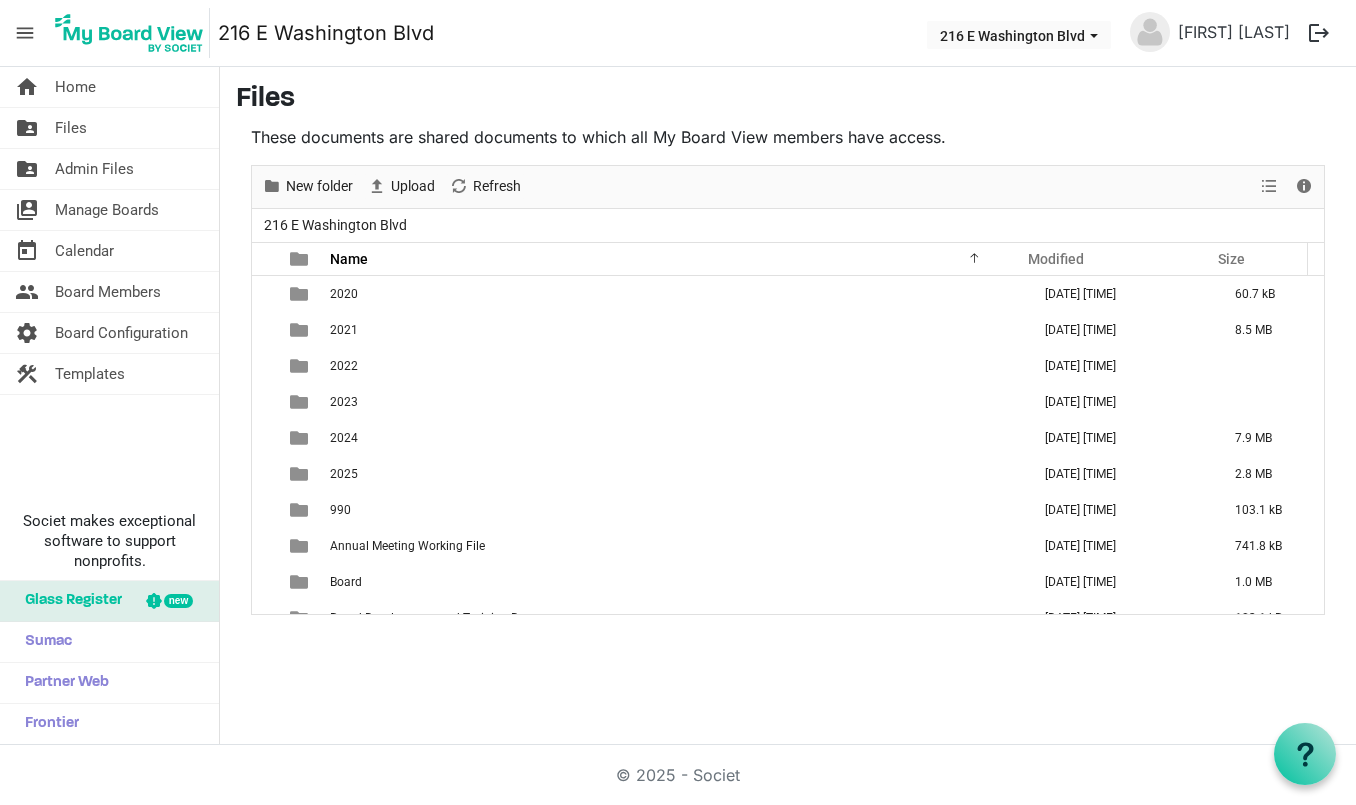 scroll, scrollTop: 0, scrollLeft: 0, axis: both 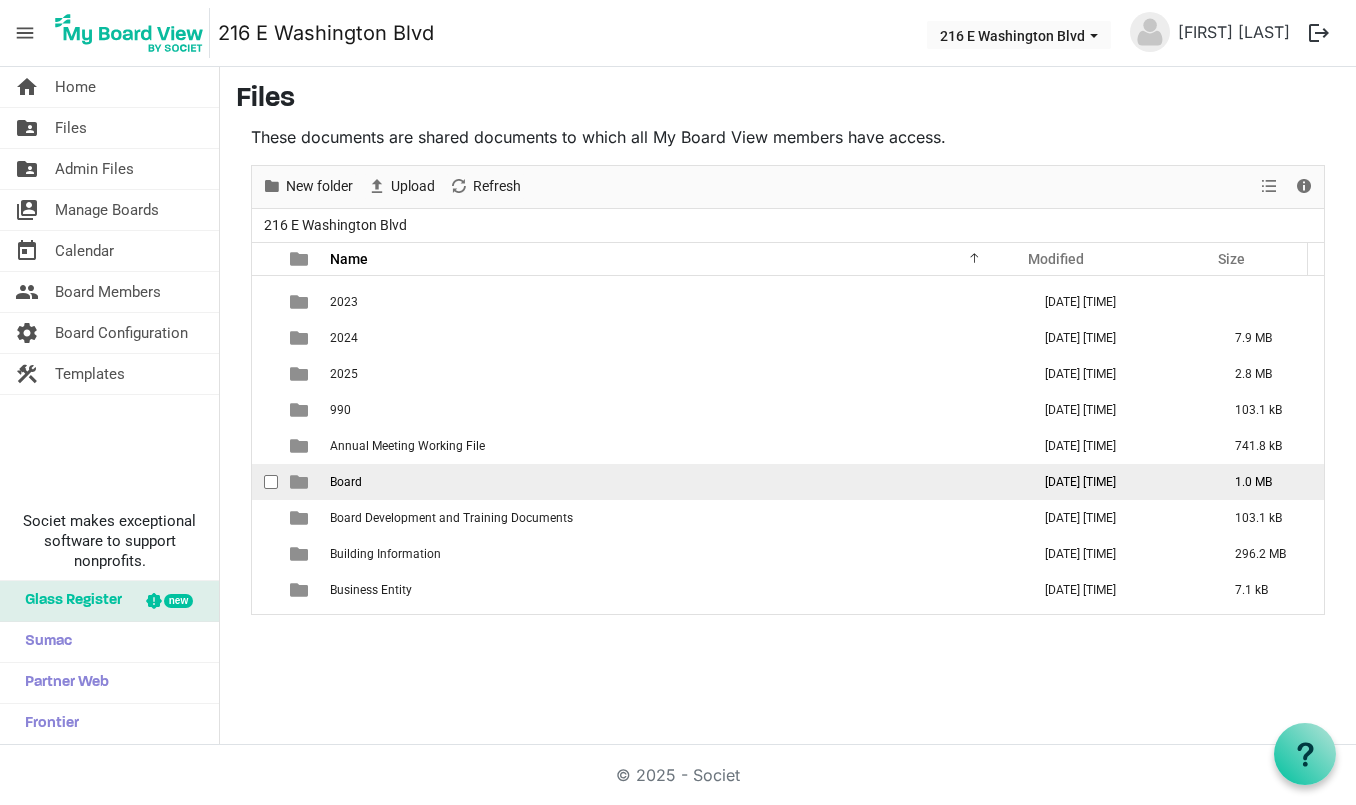 click on "Board" at bounding box center [346, 482] 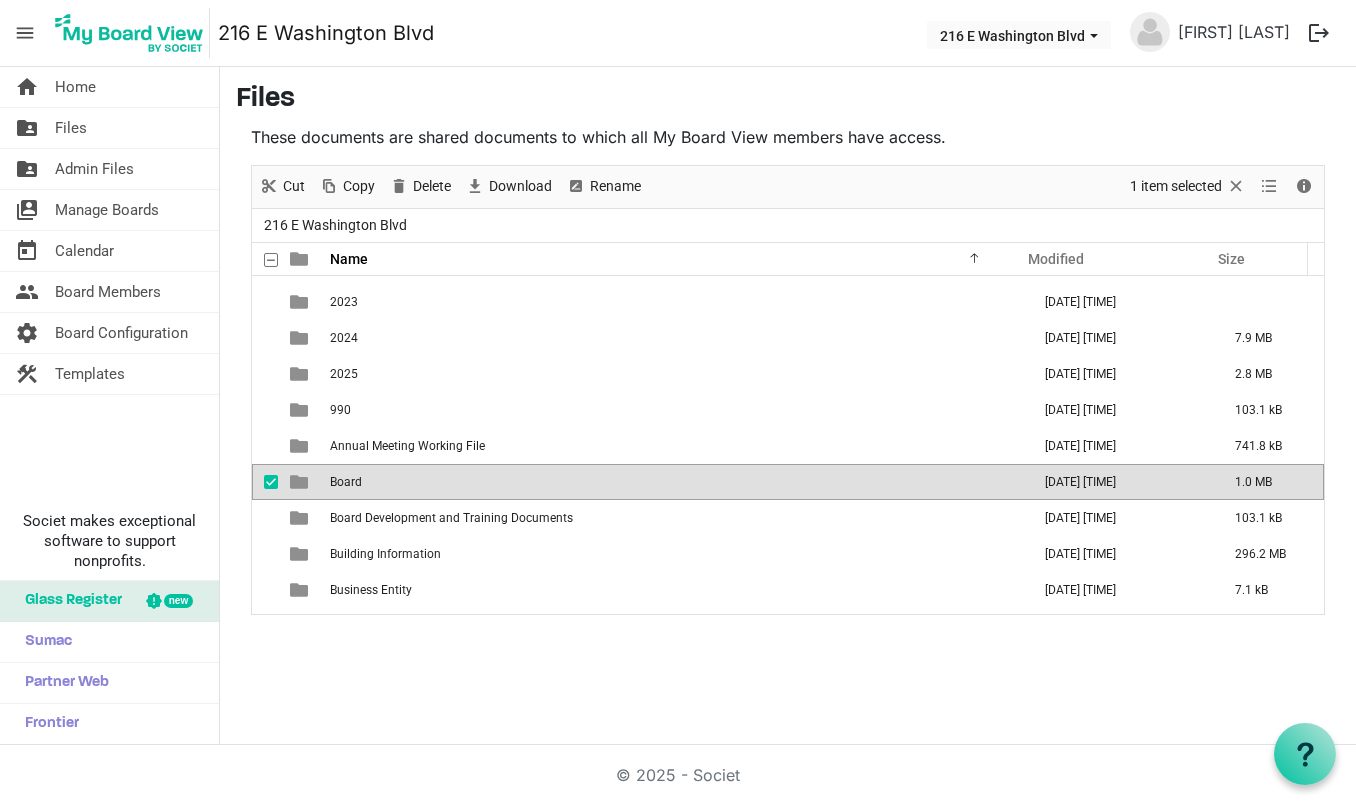 click on "Board" at bounding box center [346, 482] 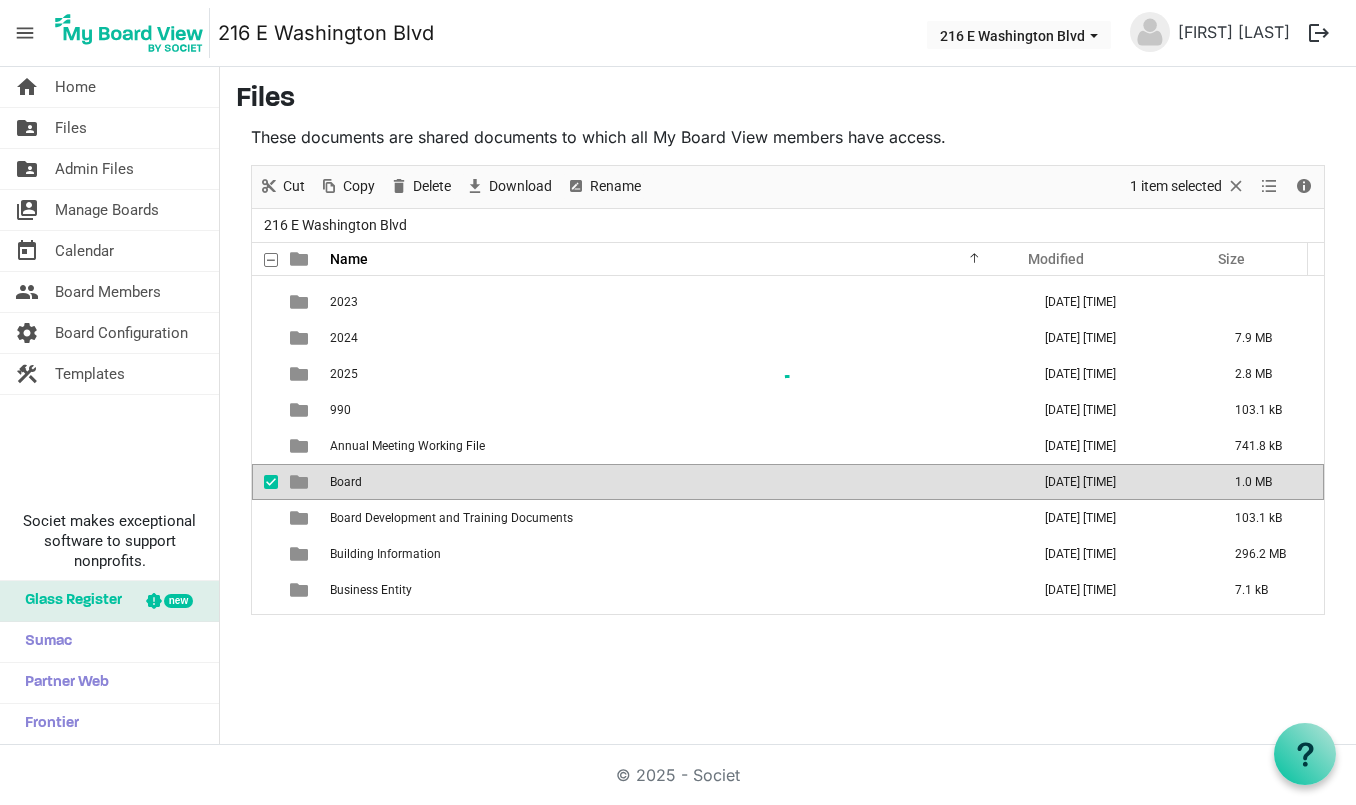 scroll, scrollTop: 0, scrollLeft: 0, axis: both 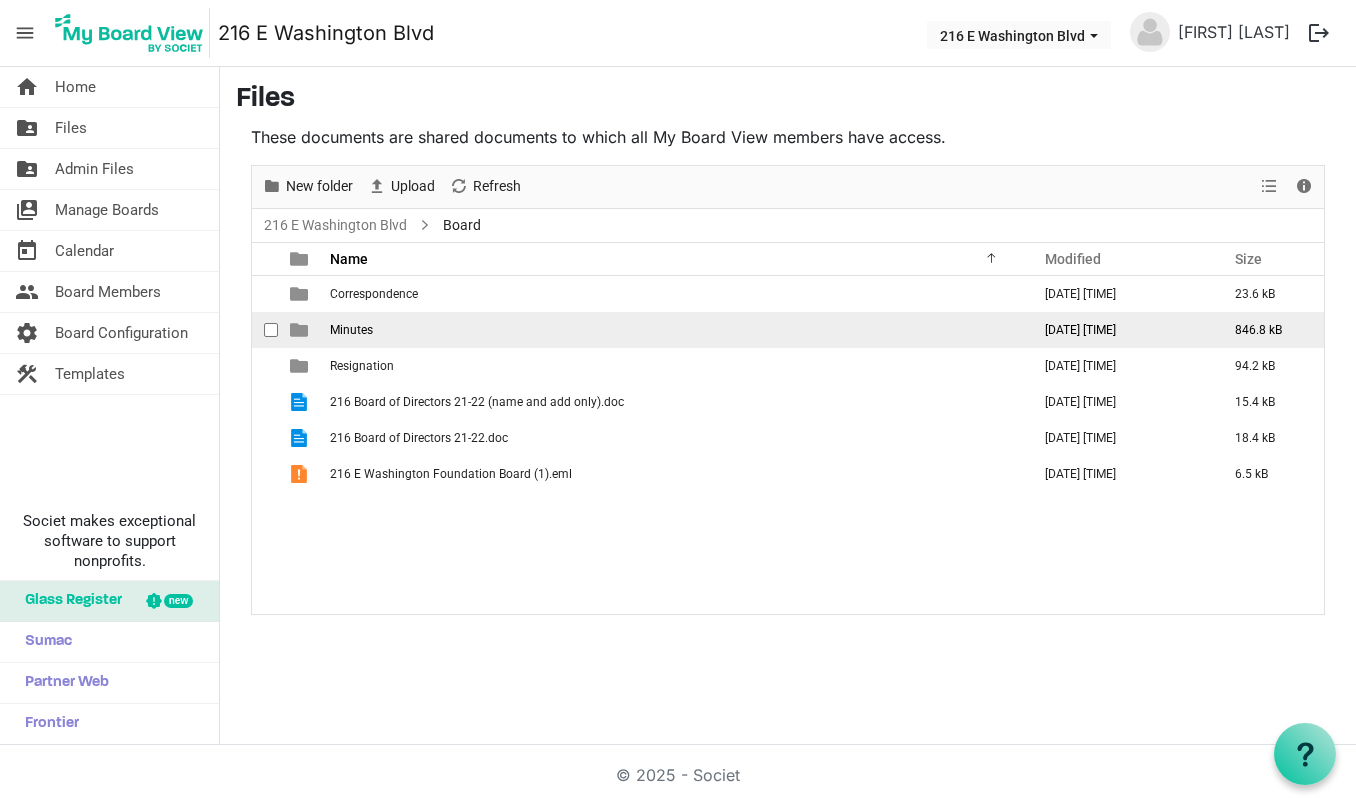 click on "Minutes" at bounding box center (674, 330) 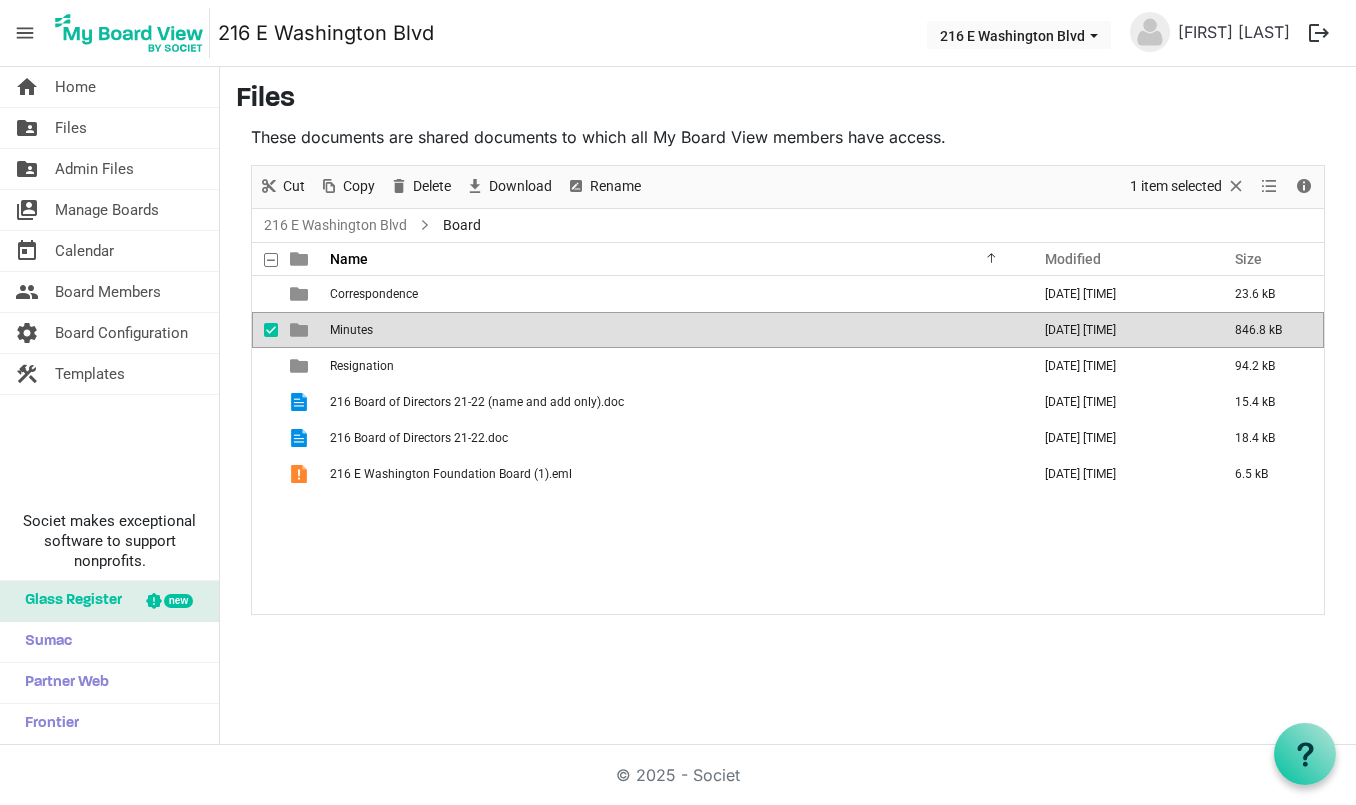 click on "Minutes" at bounding box center (674, 330) 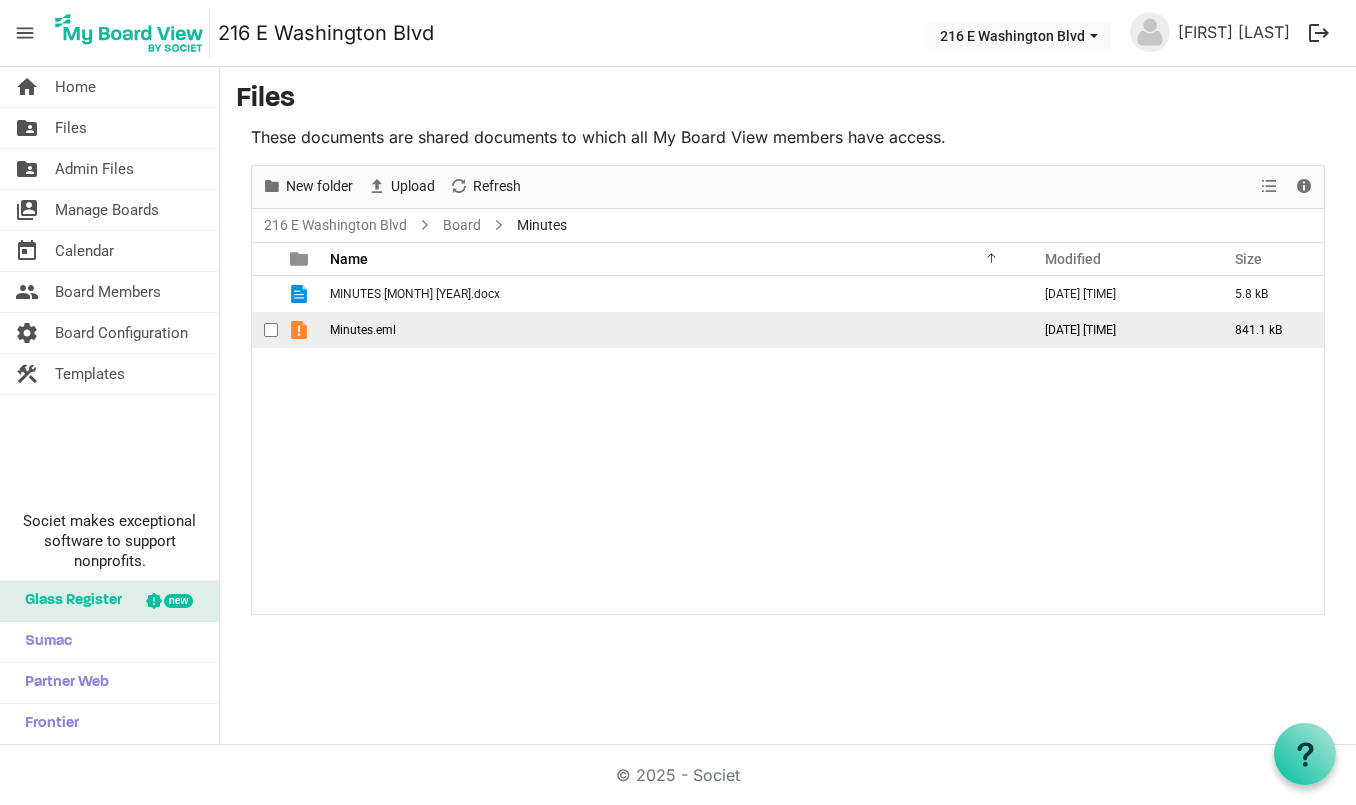 click on "Minutes.eml" at bounding box center [363, 330] 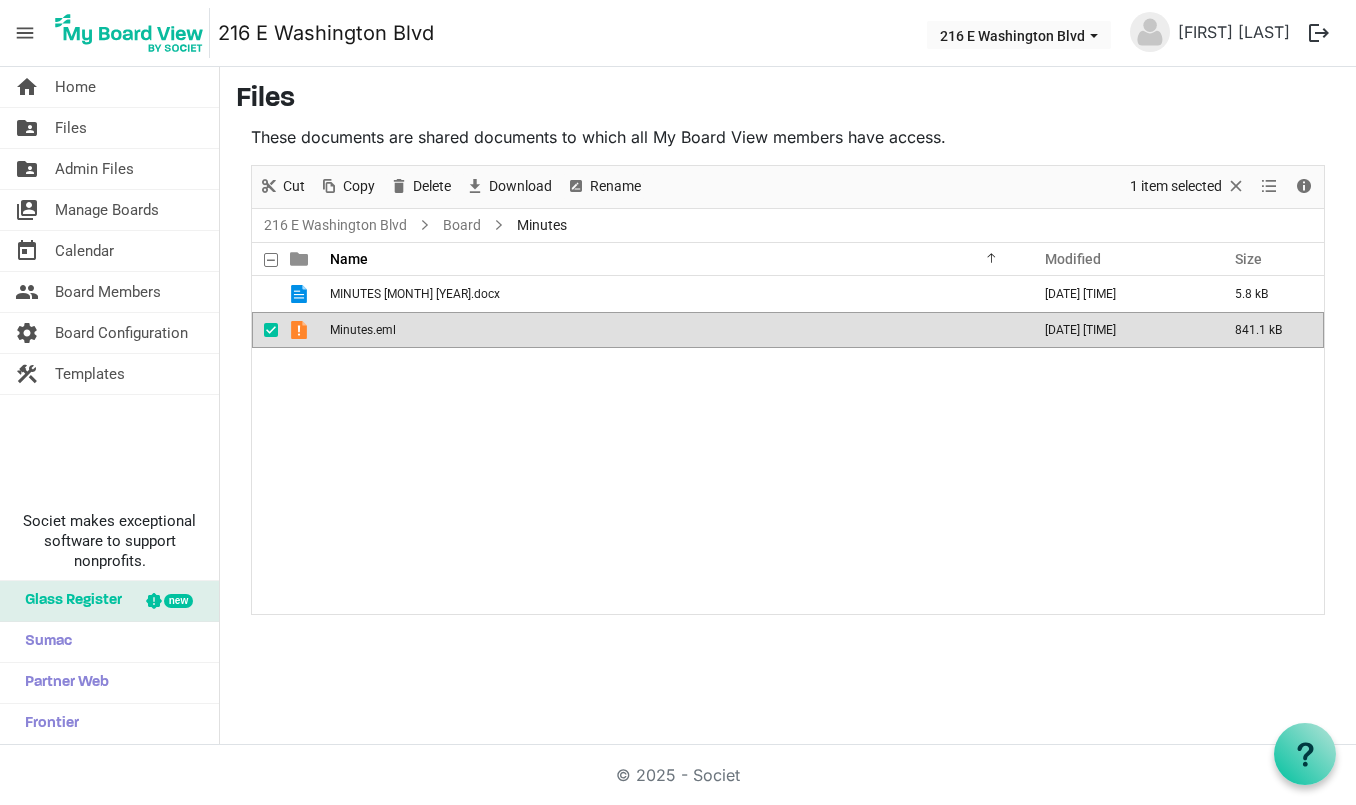 click on "Minutes.eml" at bounding box center (363, 330) 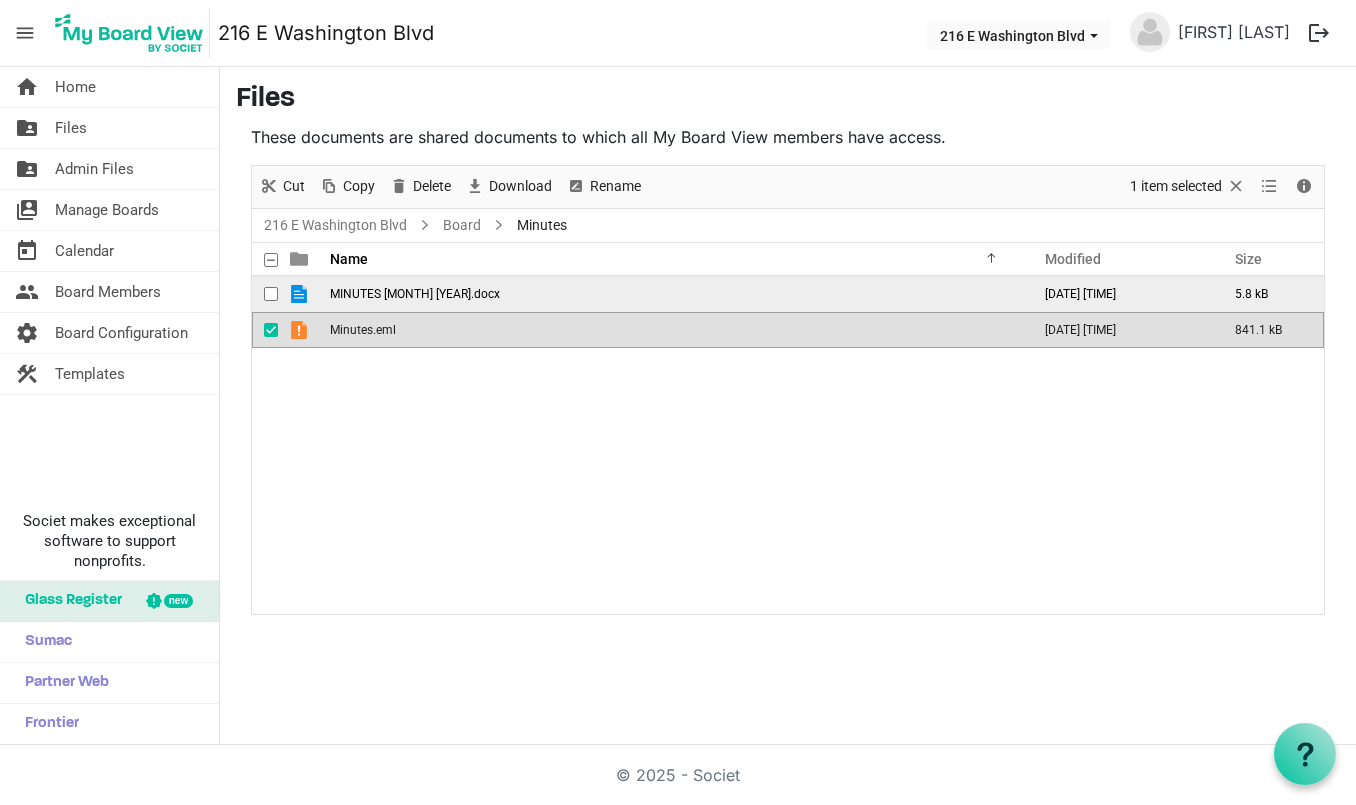 click on "MINUTES [MONTH] [YEAR].docx" at bounding box center (415, 294) 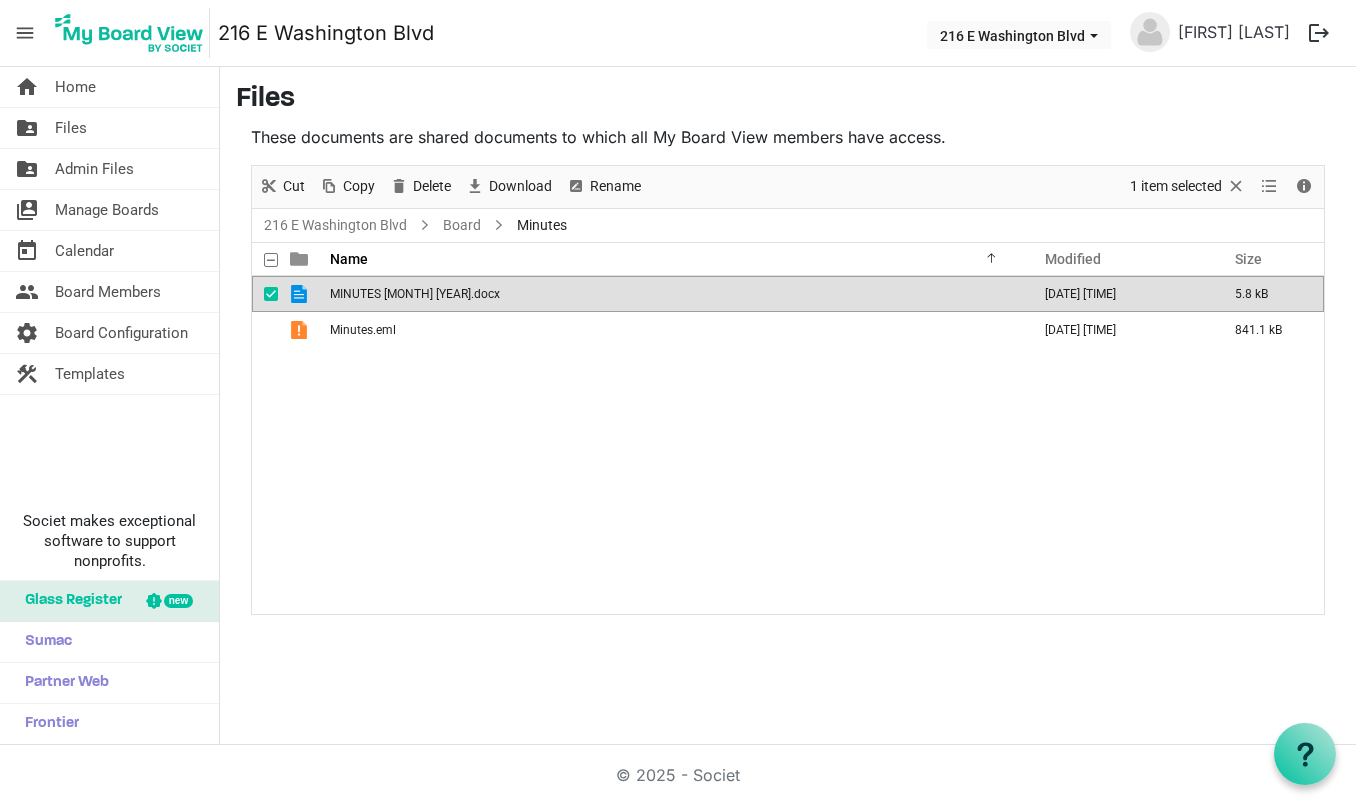 click on "MINUTES [MONTH] [YEAR].docx" at bounding box center [415, 294] 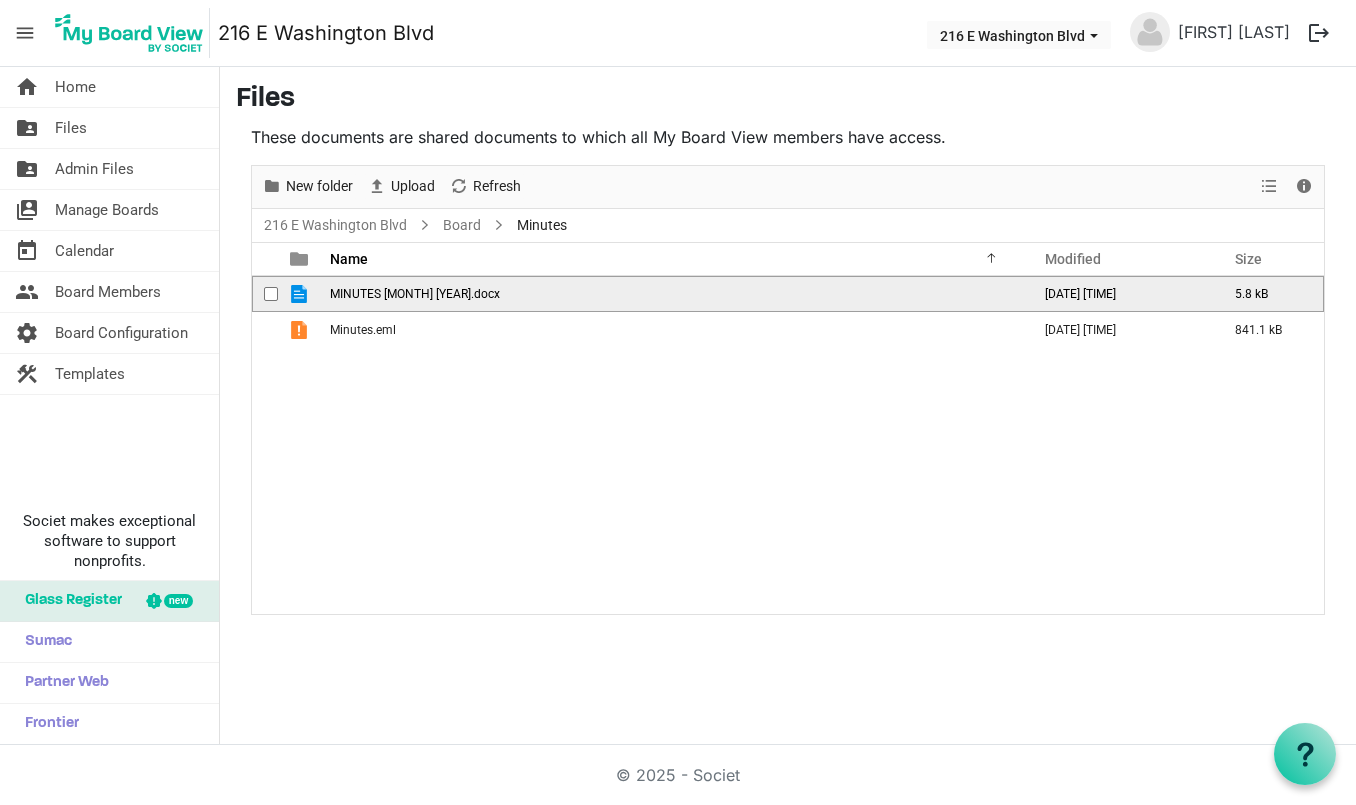 click on "MINUTES [MONTH] [YEAR].docx" at bounding box center [415, 294] 